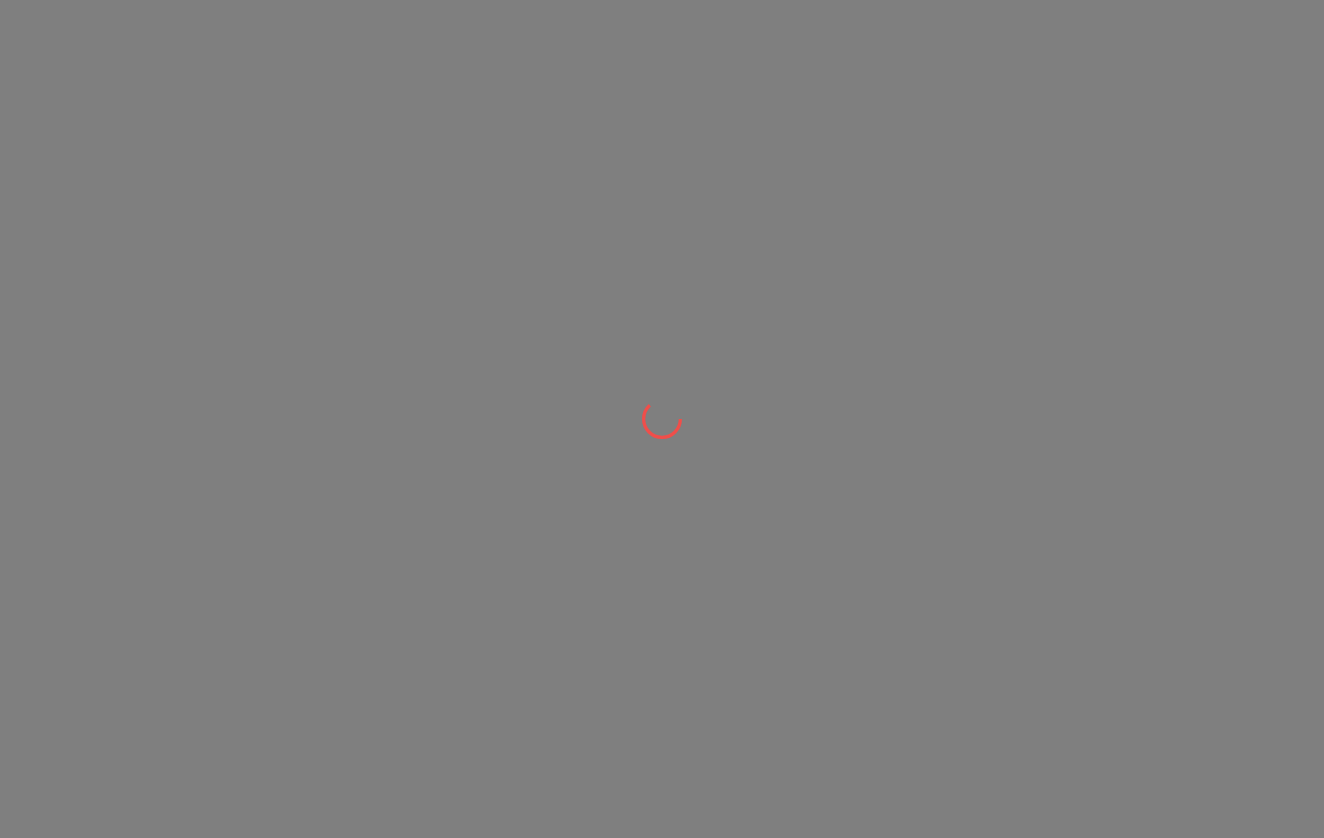 scroll, scrollTop: 0, scrollLeft: 0, axis: both 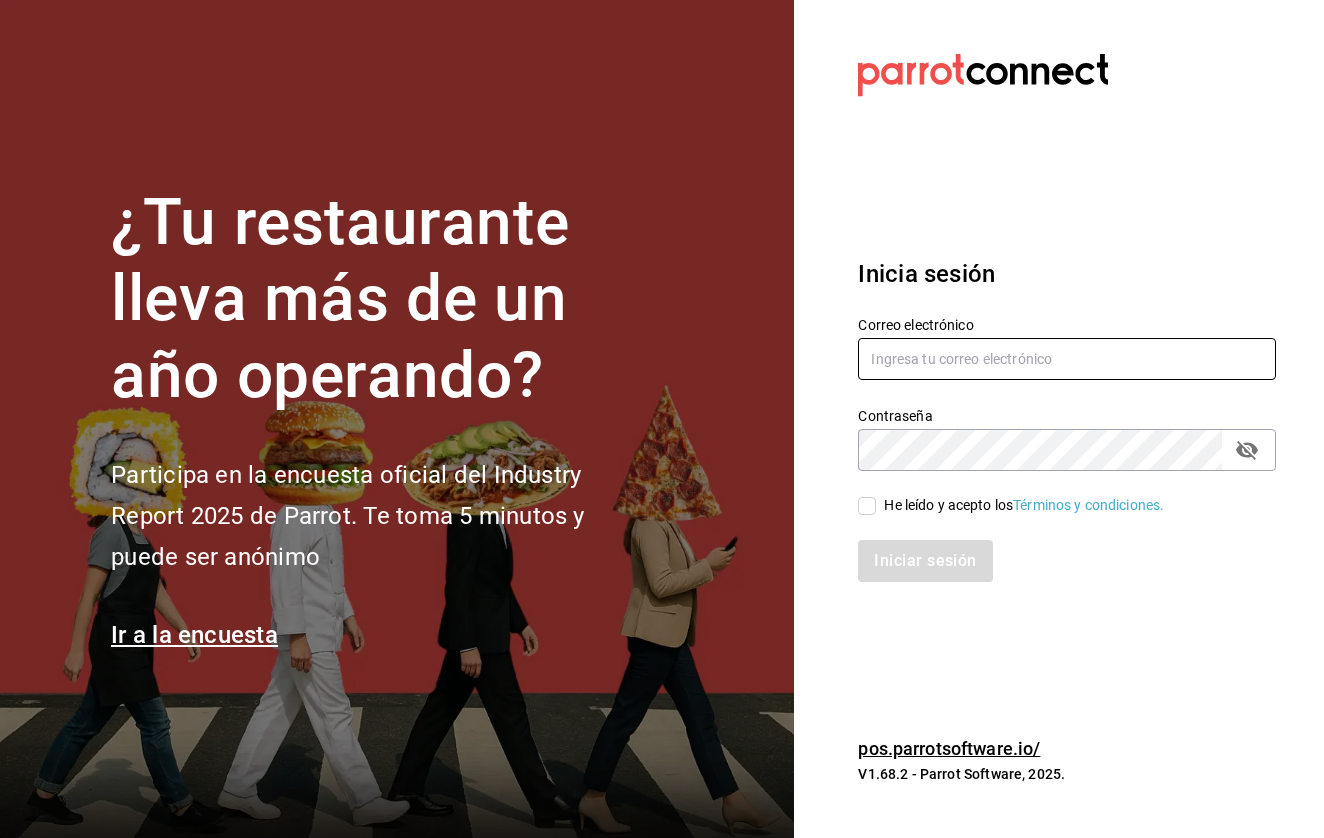 type on "[EMAIL]" 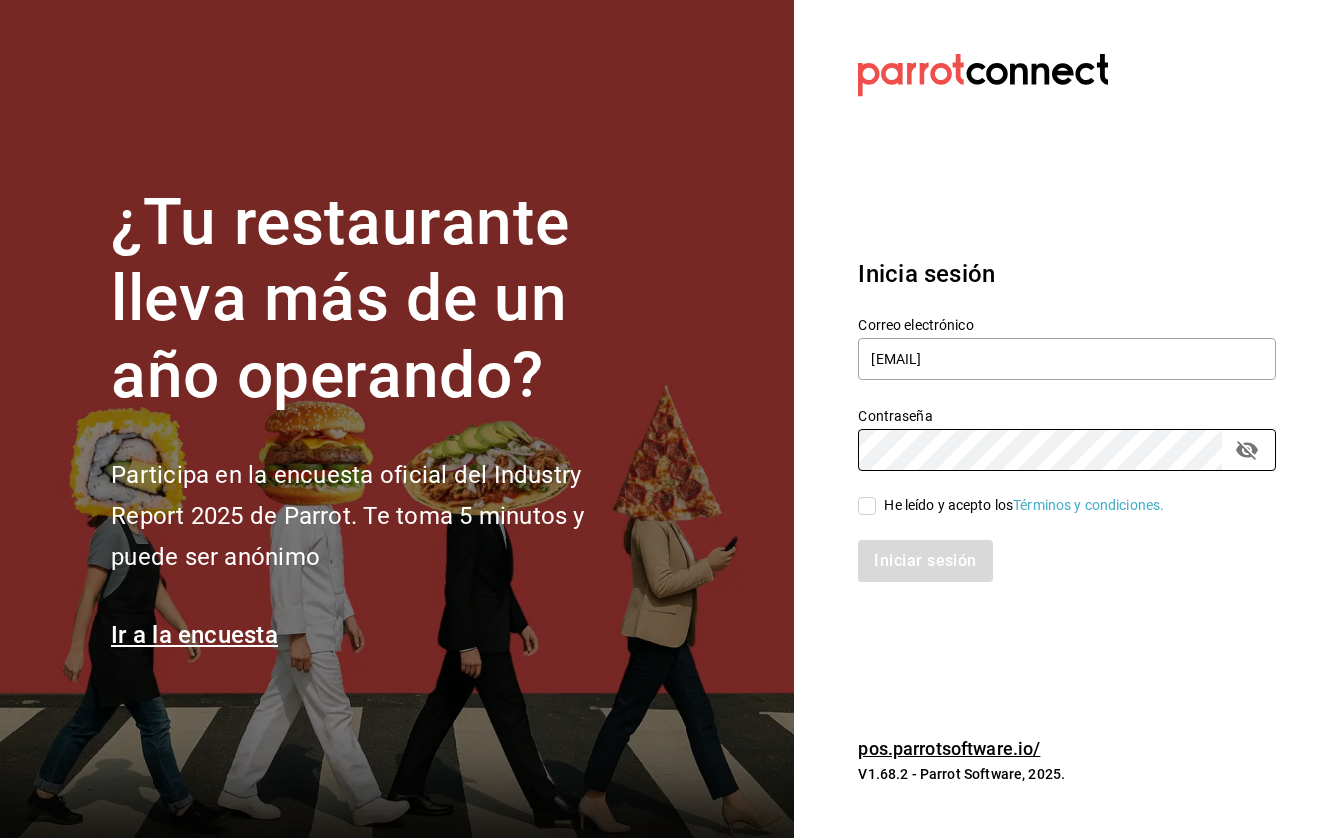 click on "He leído y acepto los  Términos y condiciones." at bounding box center [867, 506] 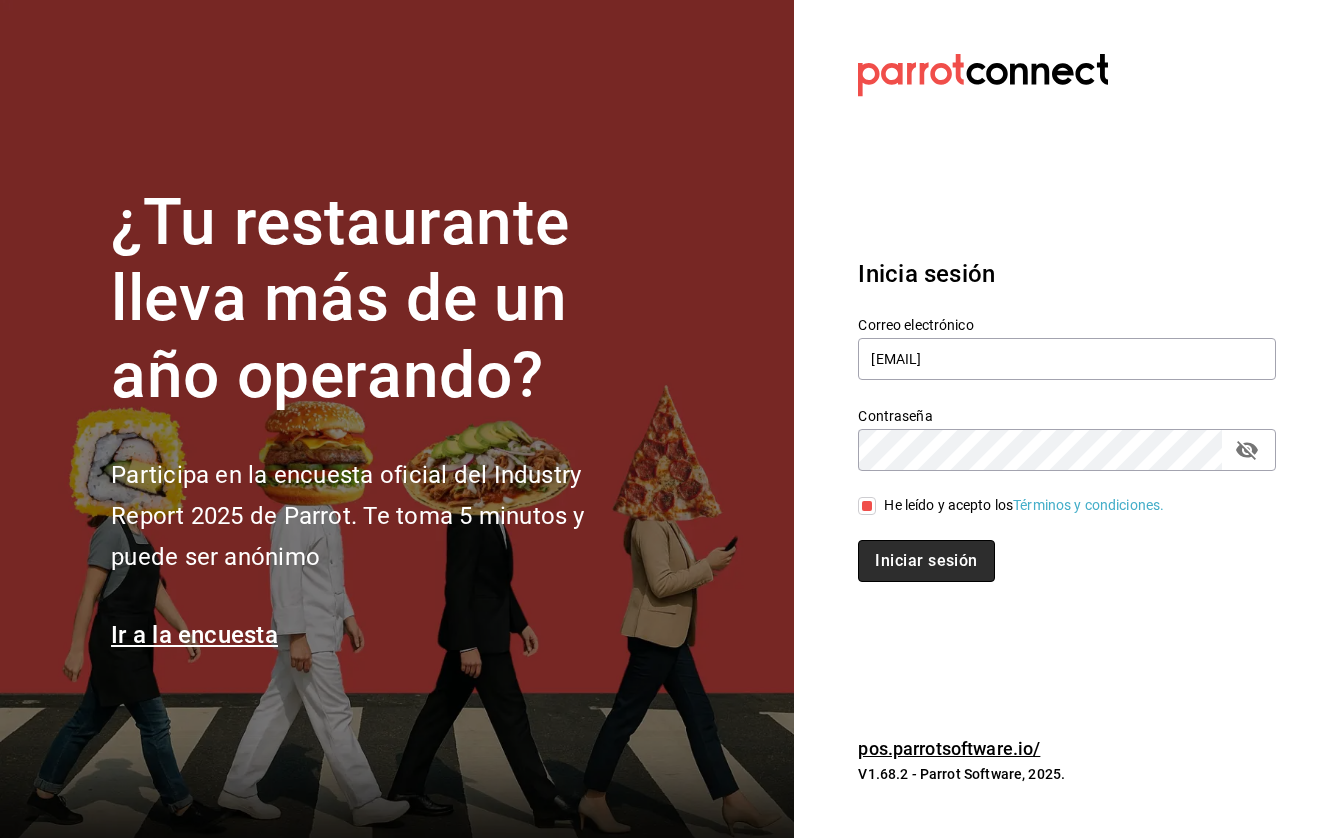 click on "Iniciar sesión" at bounding box center (926, 561) 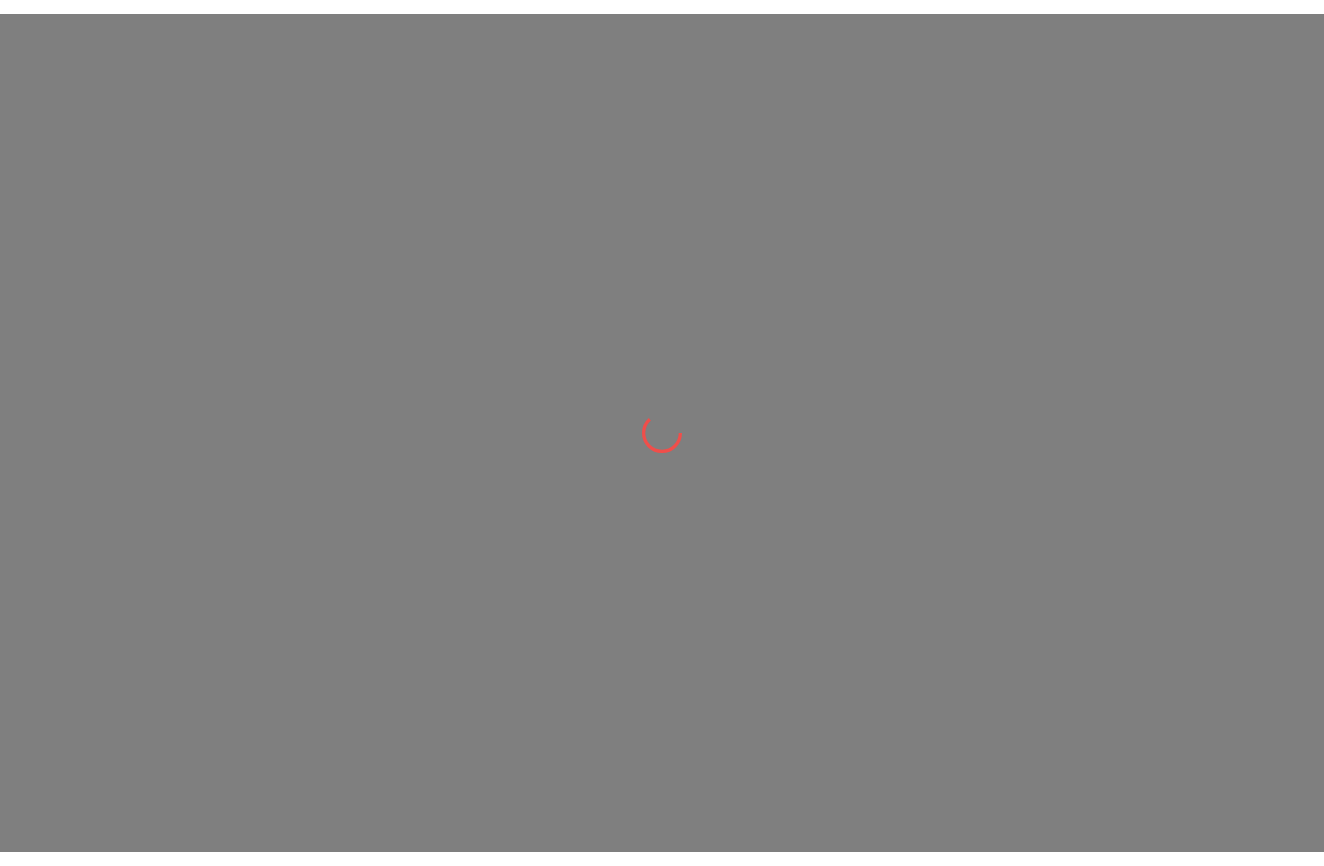 scroll, scrollTop: 0, scrollLeft: 0, axis: both 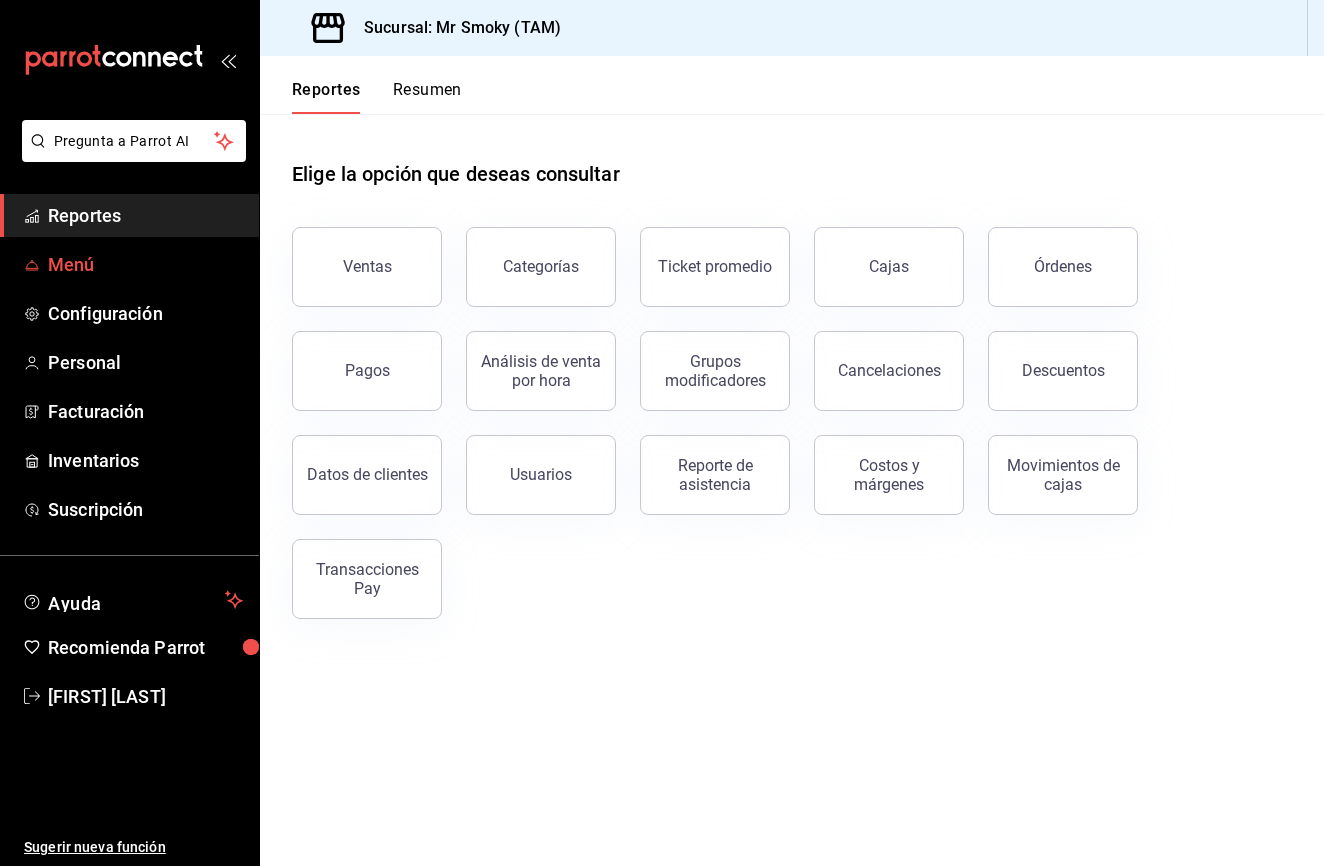 click on "Menú" at bounding box center [145, 264] 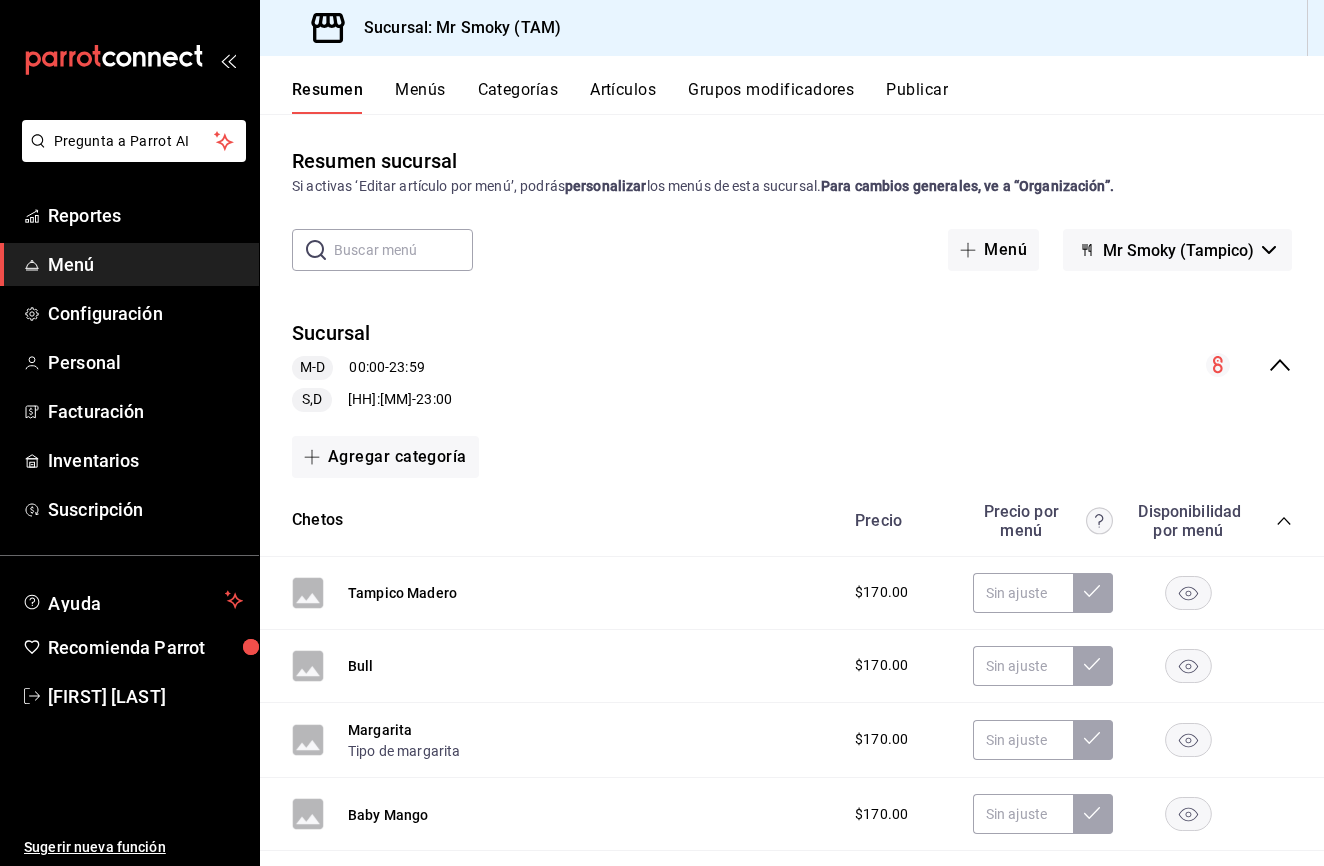 click on "Artículos" at bounding box center (623, 97) 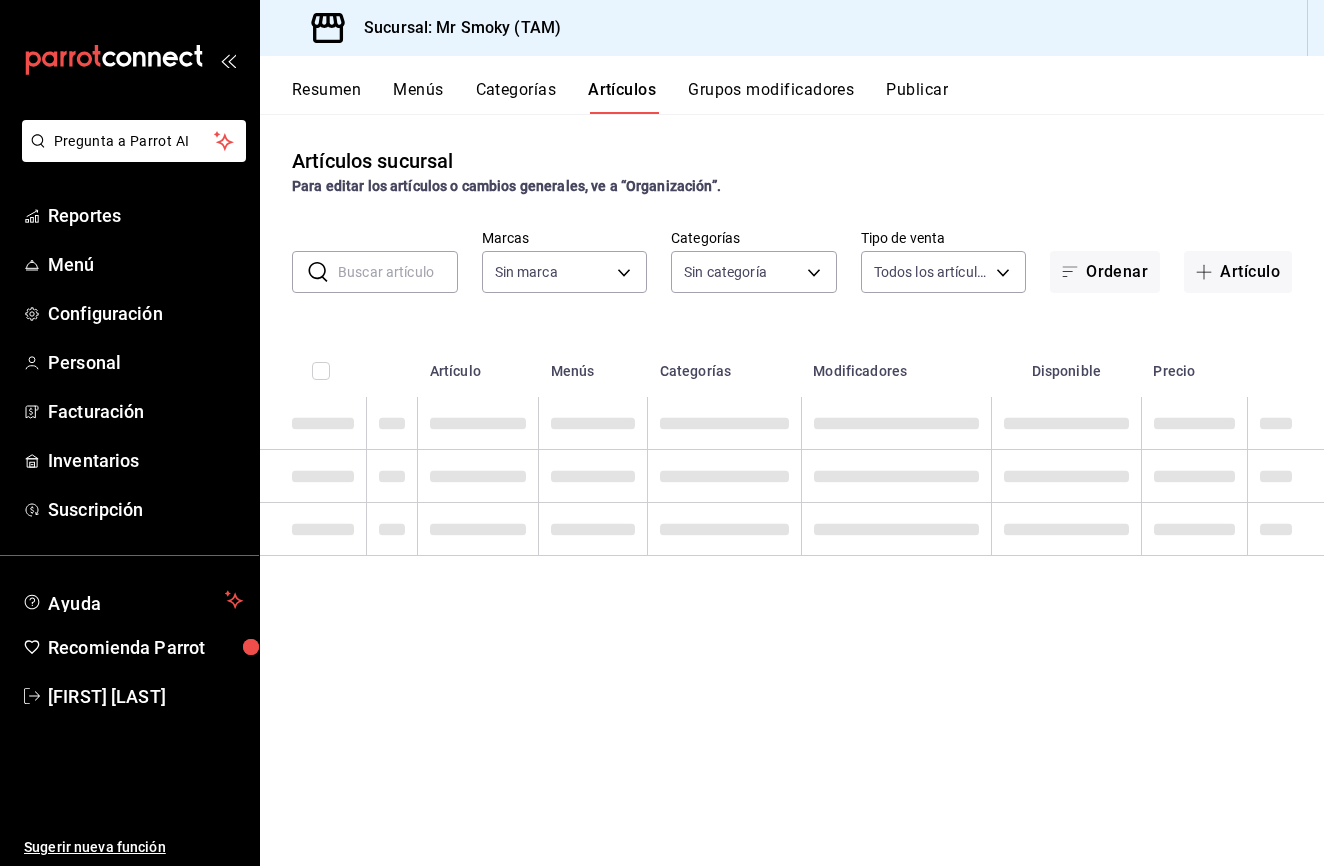 type on "[UUID],[UUID]" 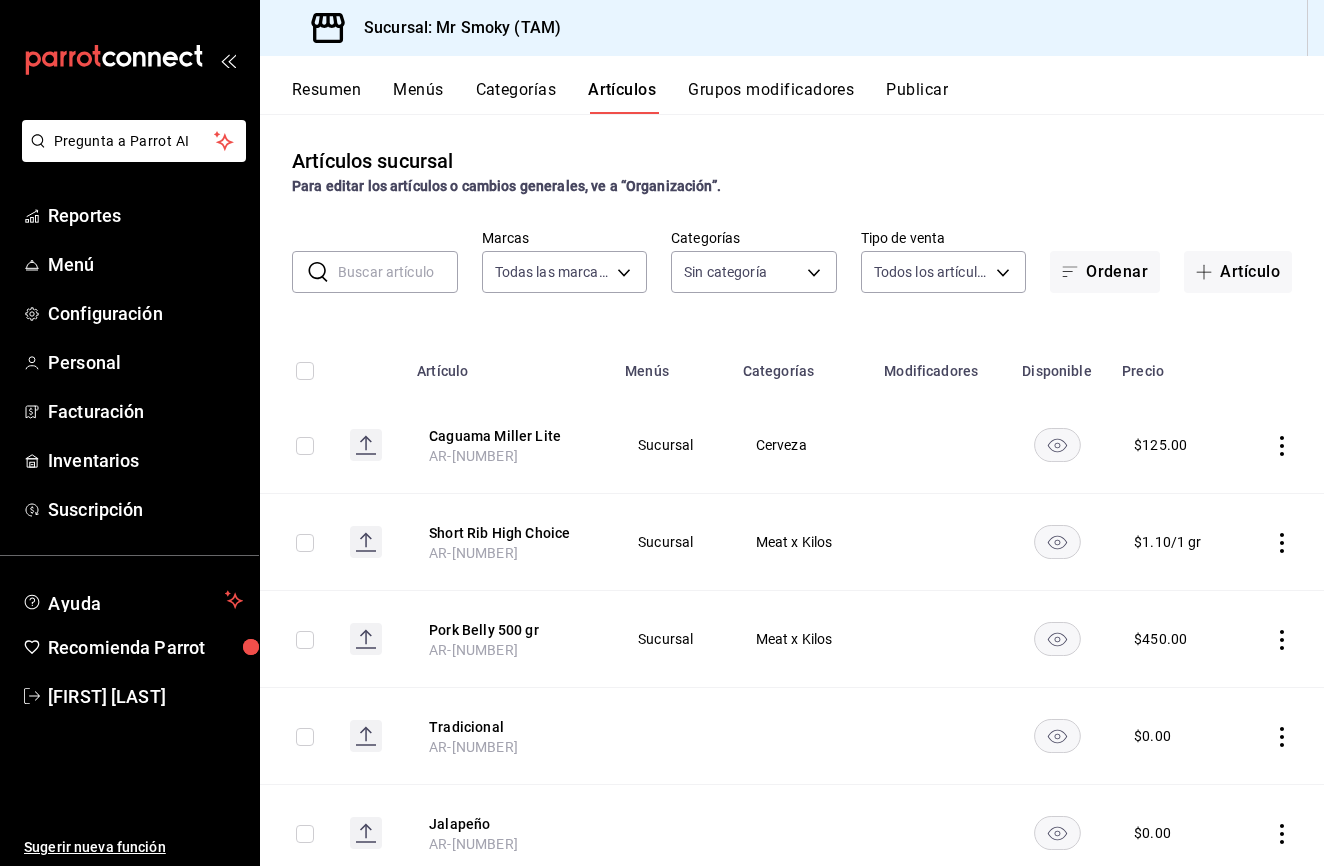 type on "[UUID],[UUID],[UUID],[UUID],[UUID],[UUID],[UUID],[UUID],[UUID],[UUID],[UUID],[UUID],[UUID],[UUID],[UUID],[UUID],[UUID],[UUID],[UUID],[UUID],[UUID],[UUID],[UUID],[UUID],[UUID],[UUID],[UUID],[UUID]" 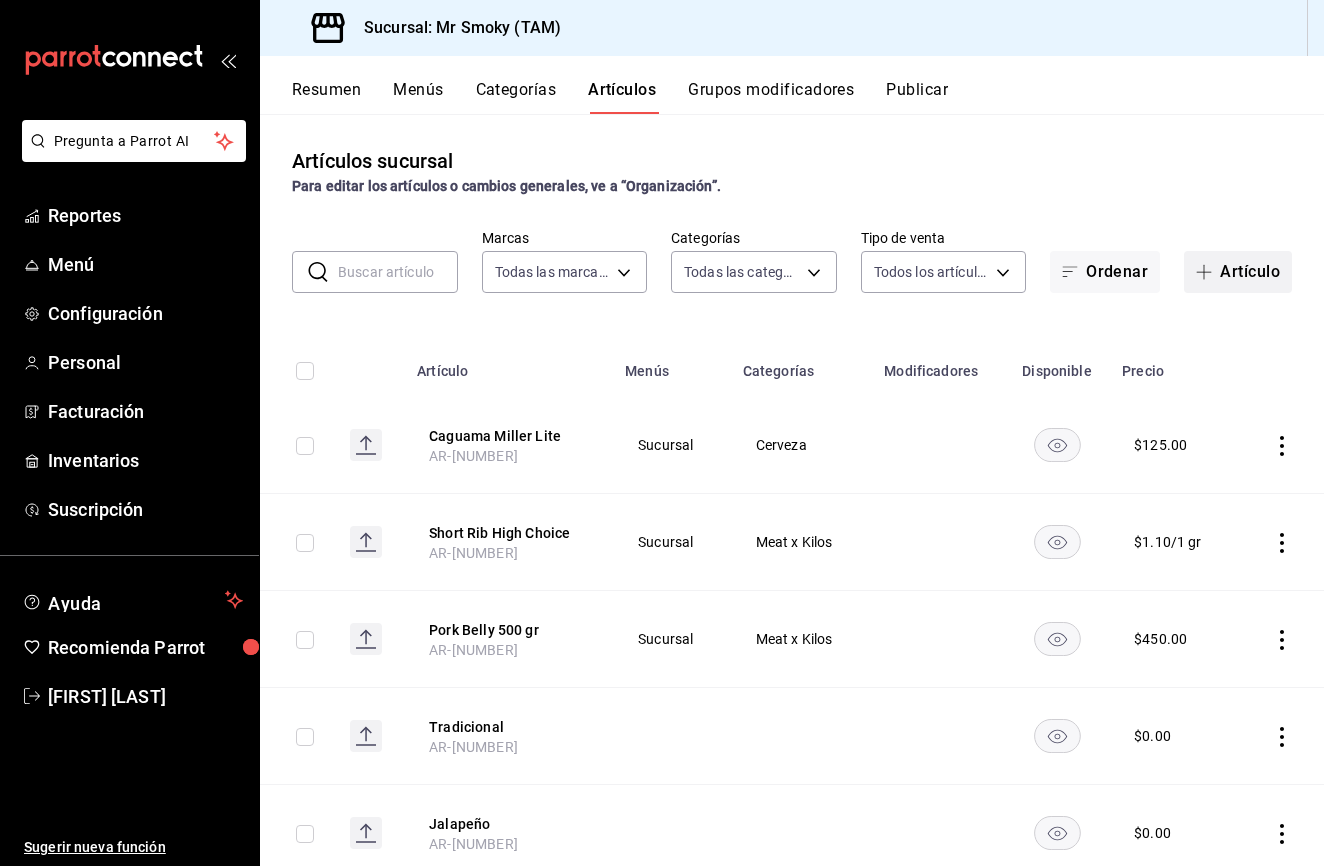 click on "Artículo" at bounding box center (1238, 272) 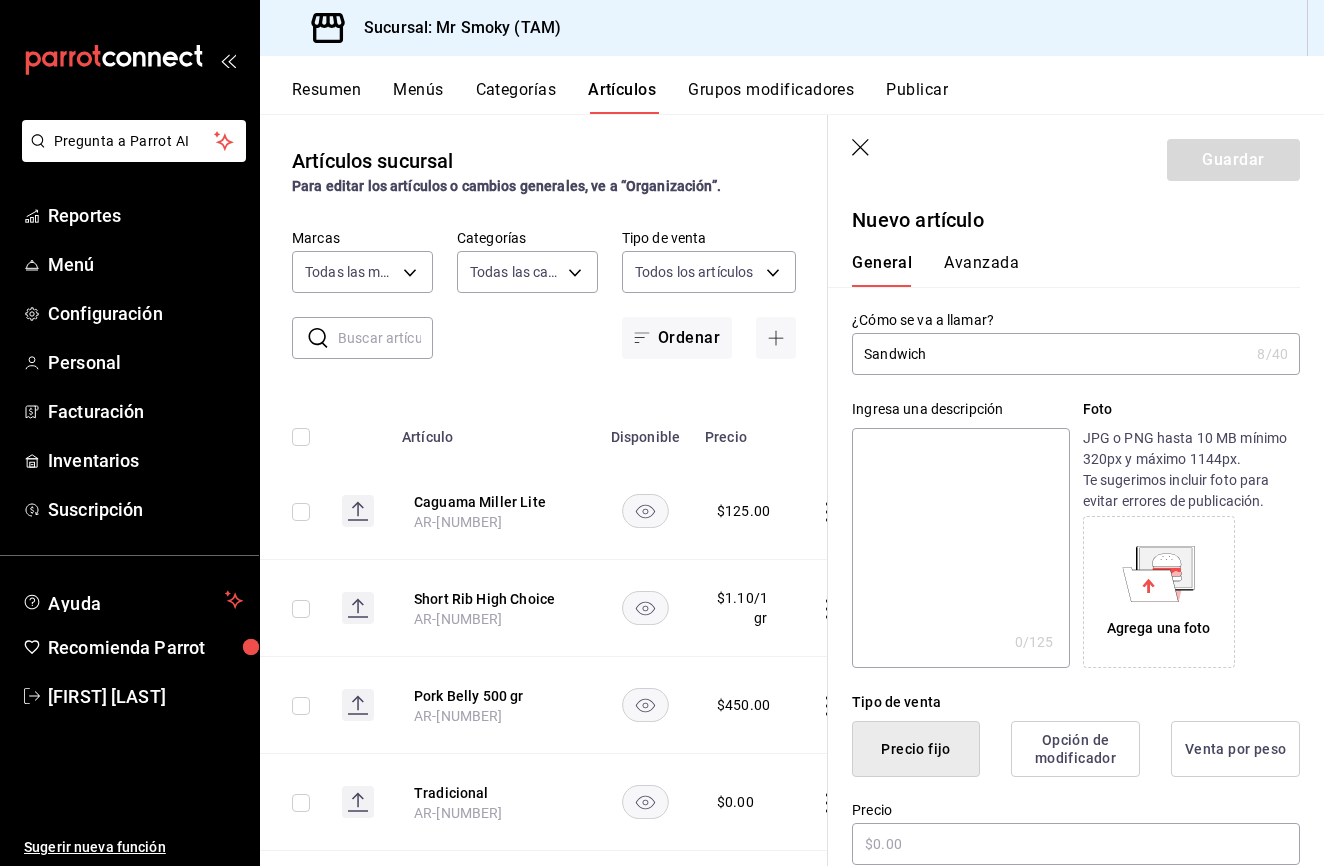 click on "Sandwich" at bounding box center [1050, 354] 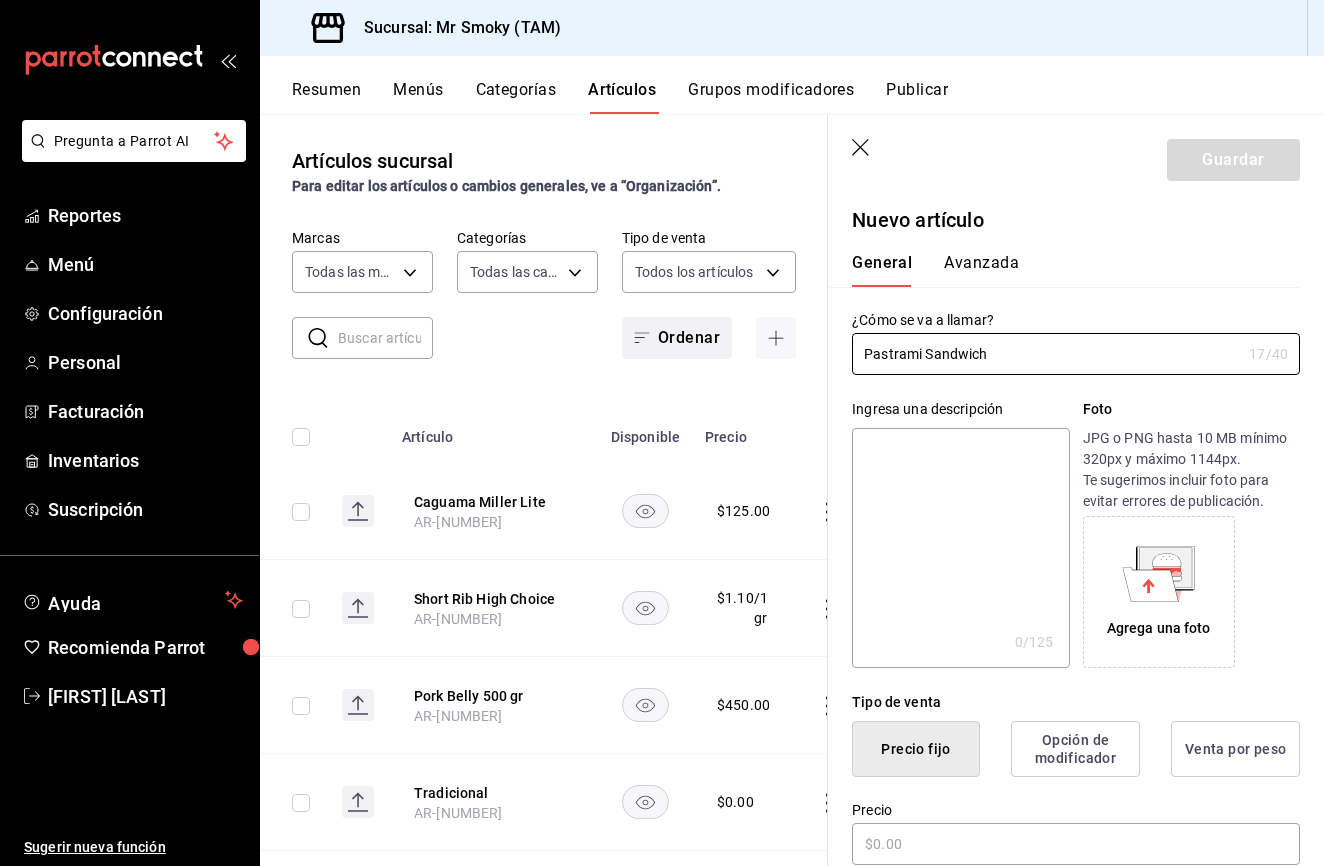 drag, startPoint x: 1014, startPoint y: 354, endPoint x: 702, endPoint y: 351, distance: 312.01443 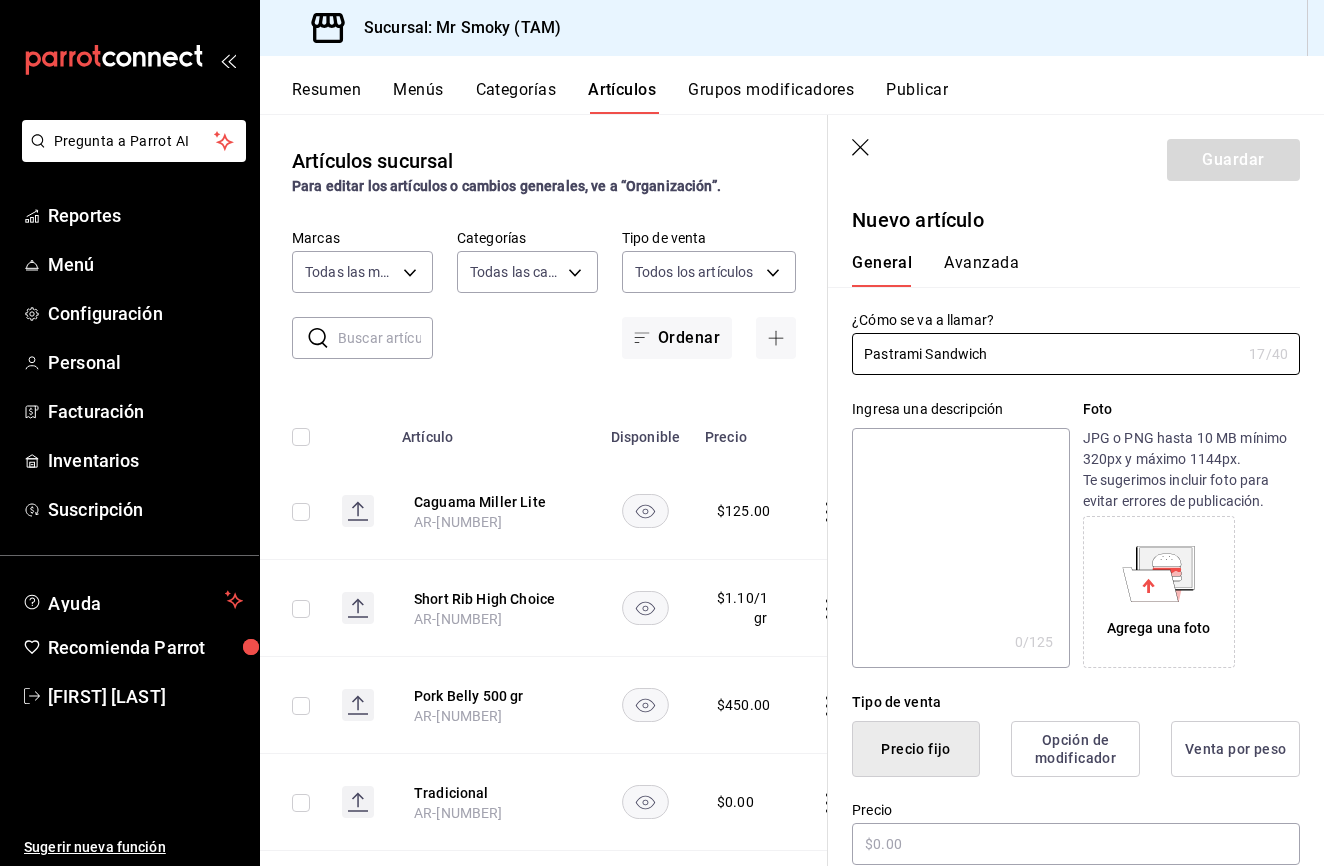 type on "Pastrami Sandwich" 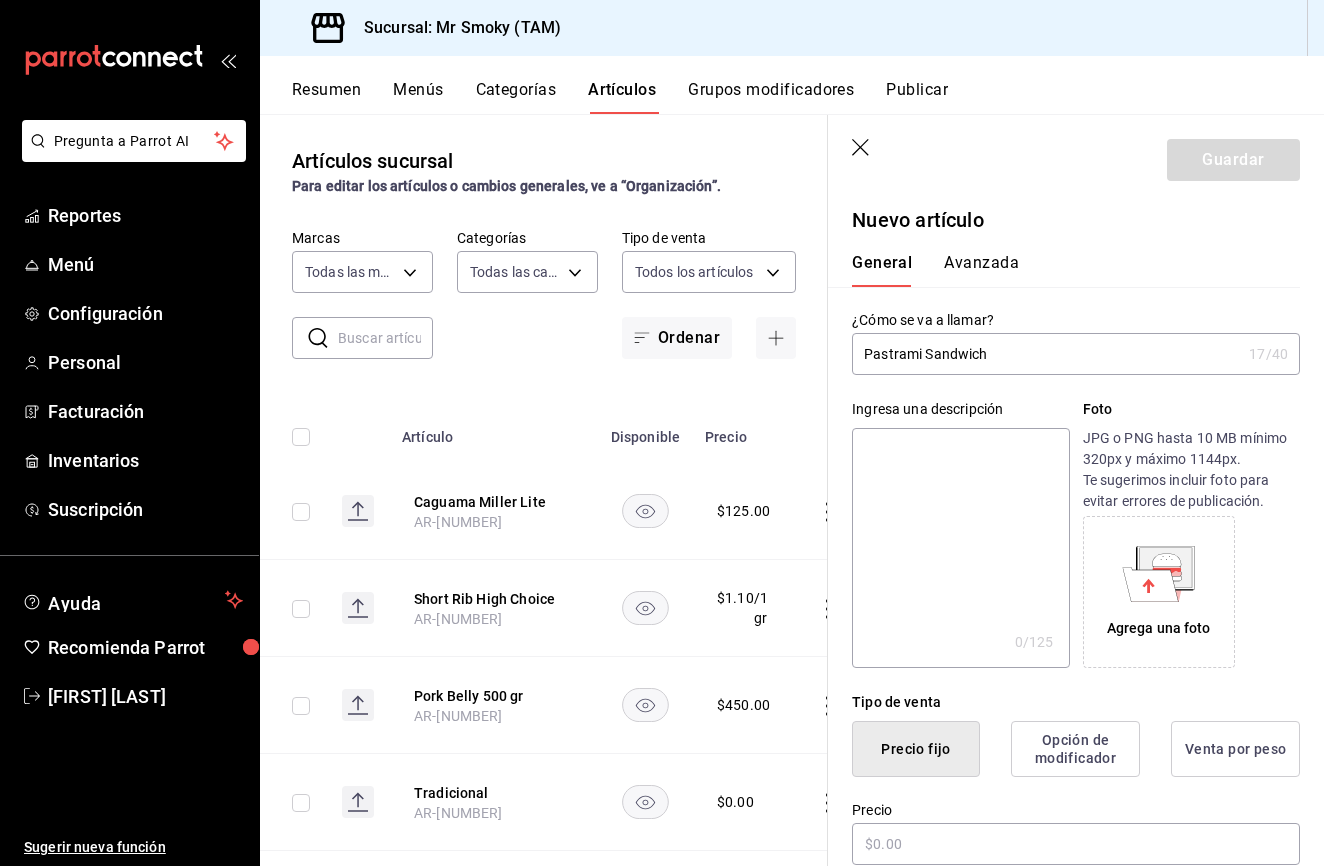 paste on "Pastrami Sandwich" 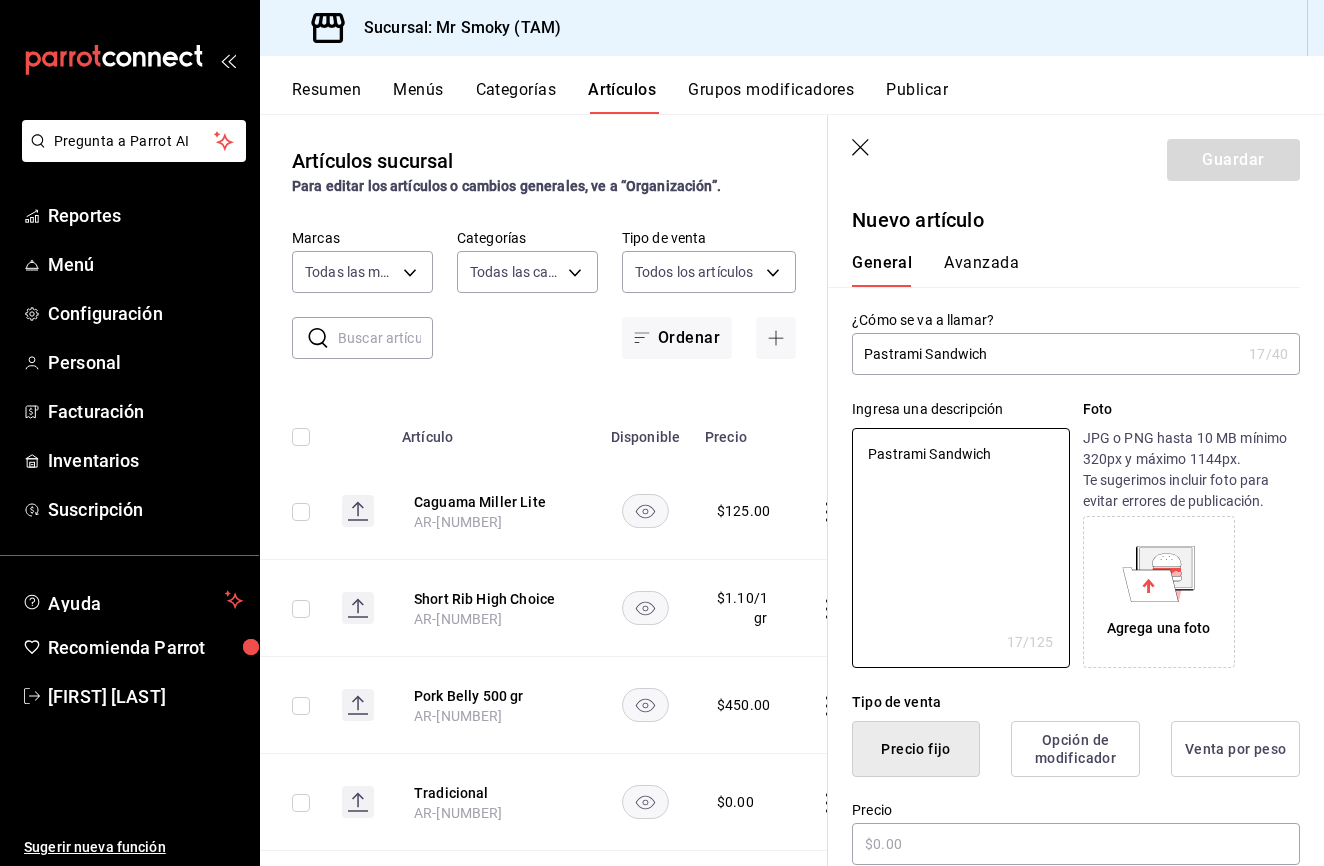 type on "Pastrami Sandwich" 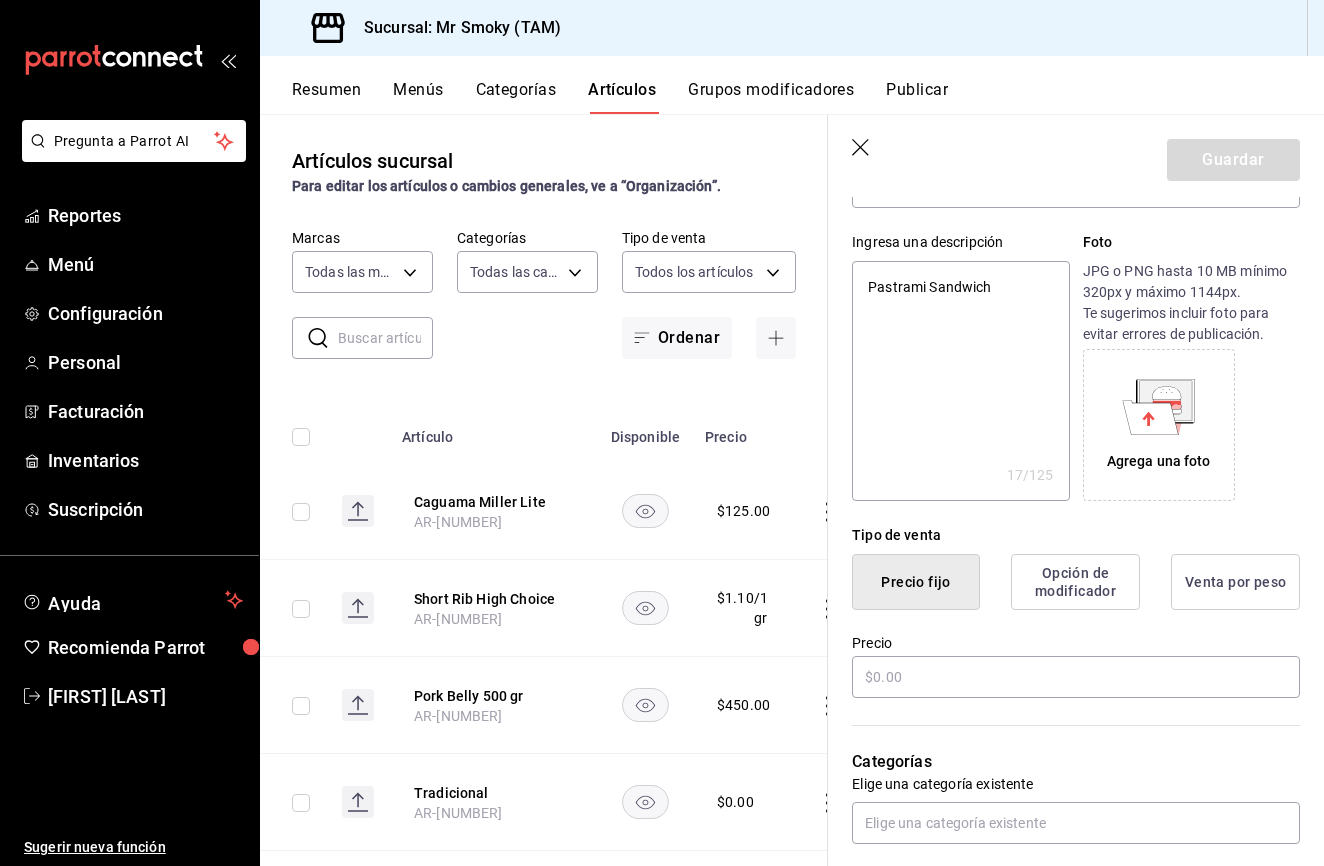 scroll, scrollTop: 168, scrollLeft: 0, axis: vertical 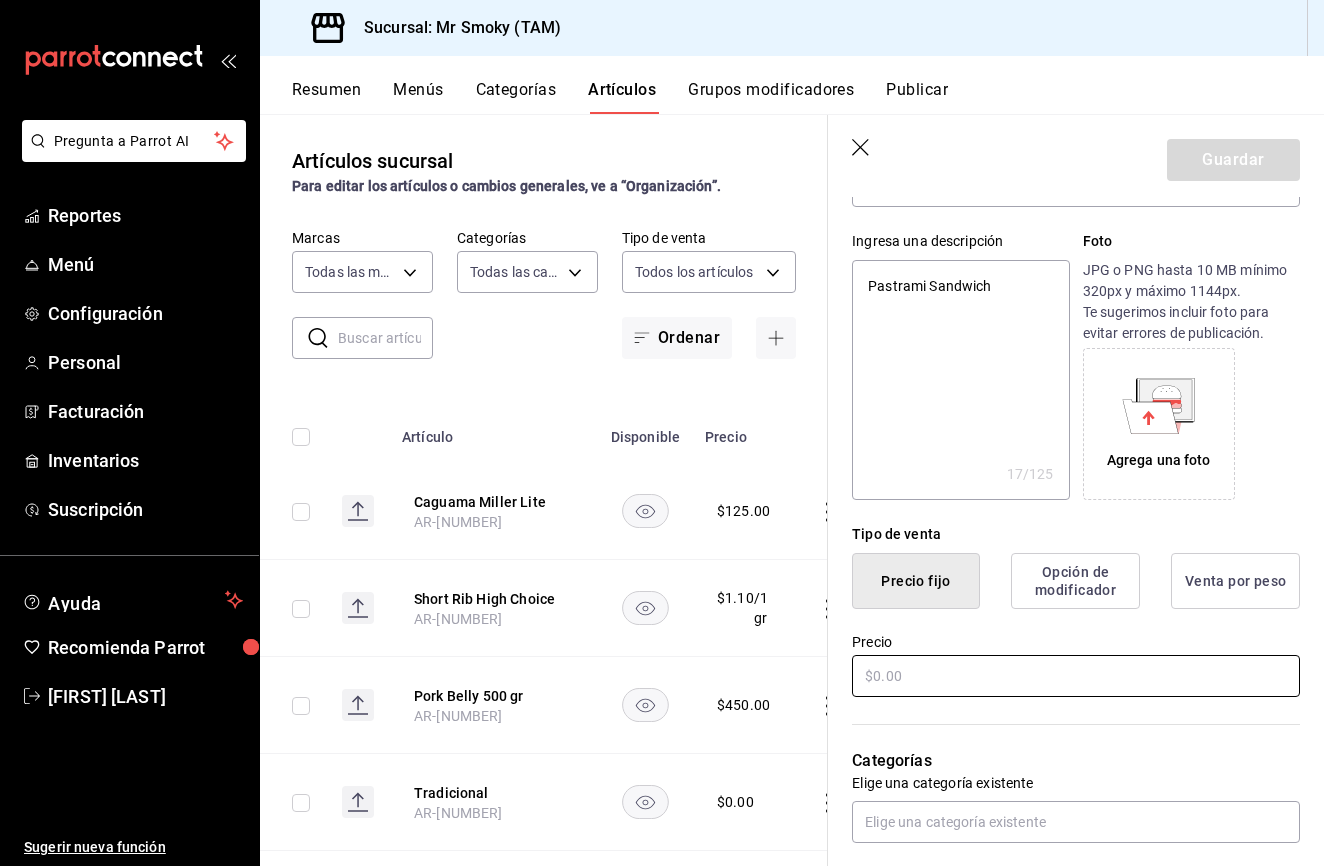 click at bounding box center [1076, 676] 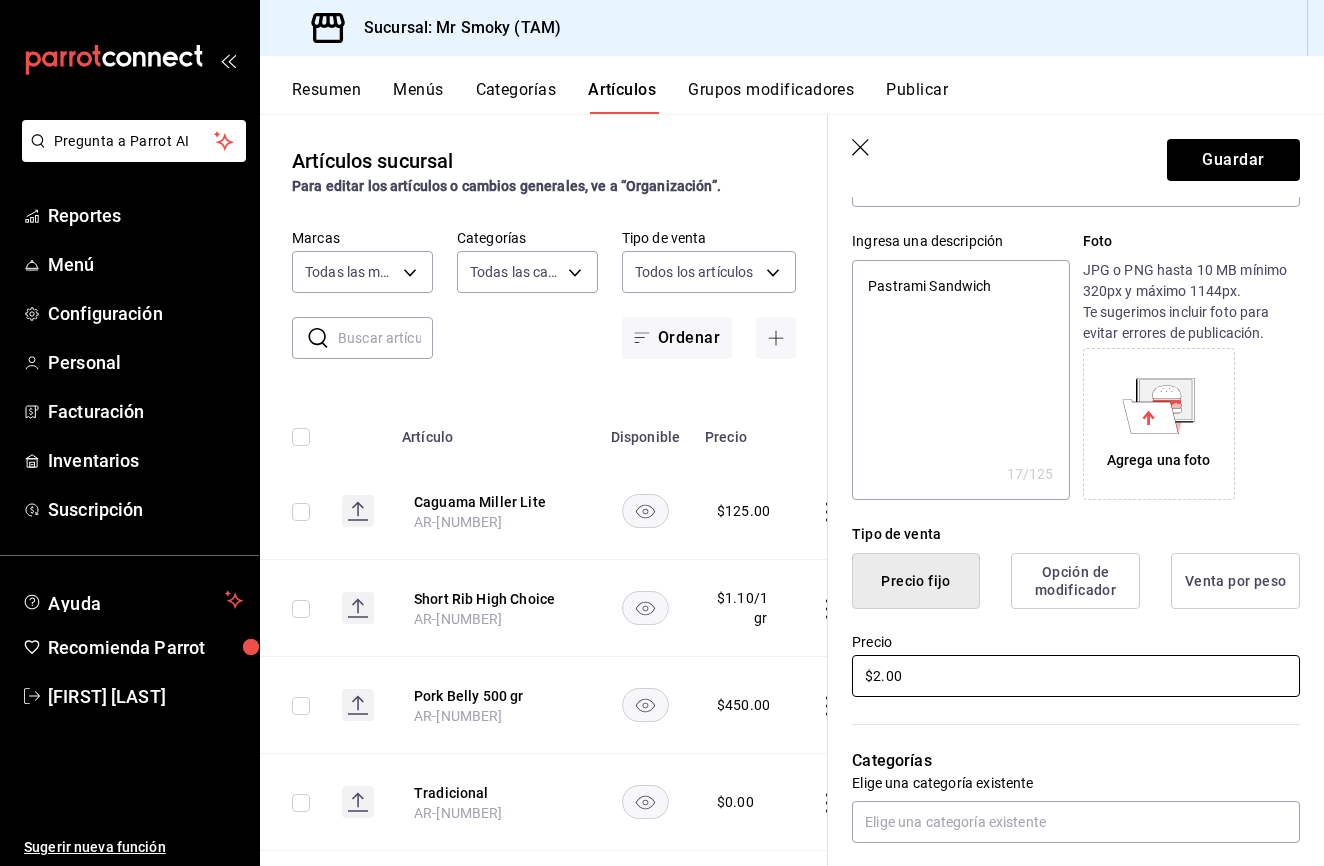 type on "x" 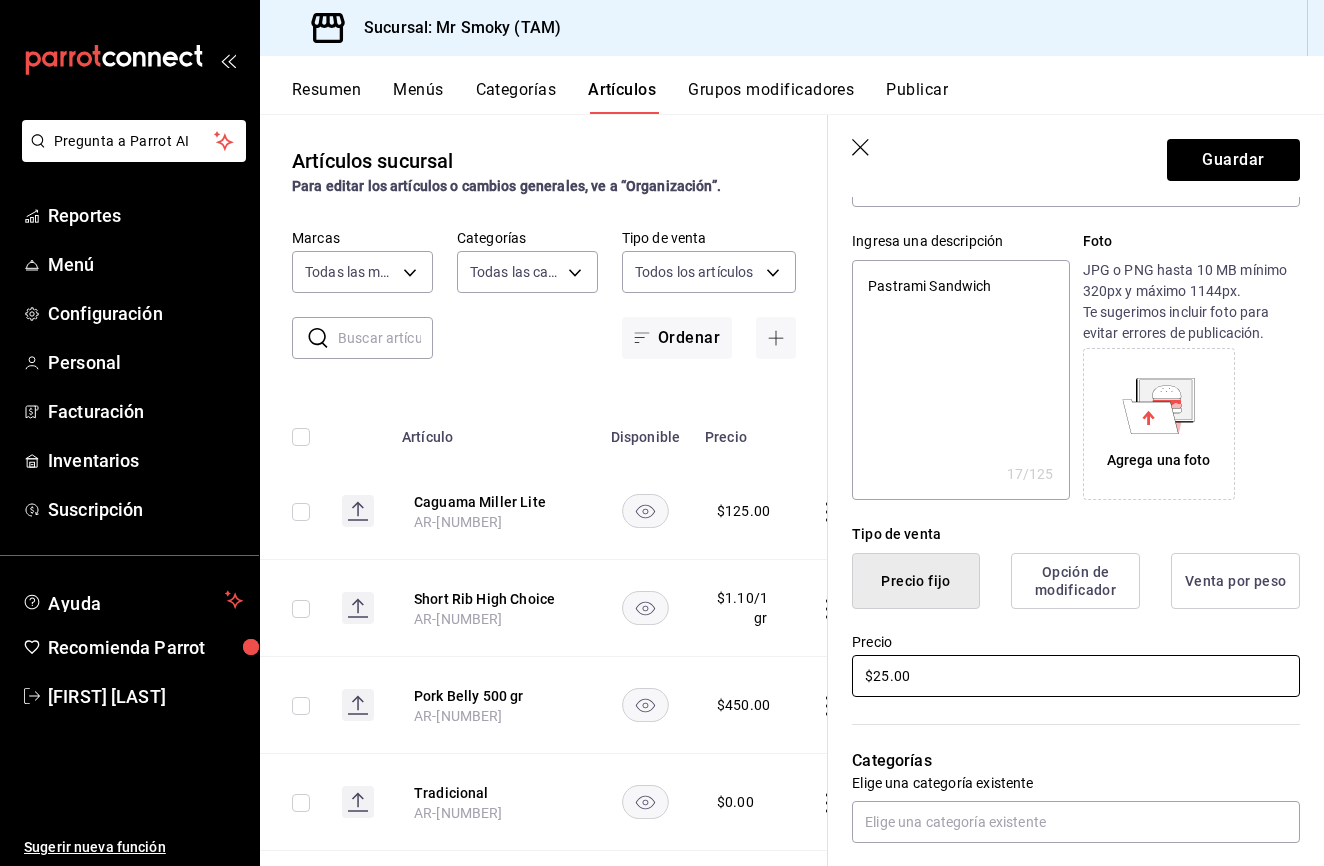 type on "x" 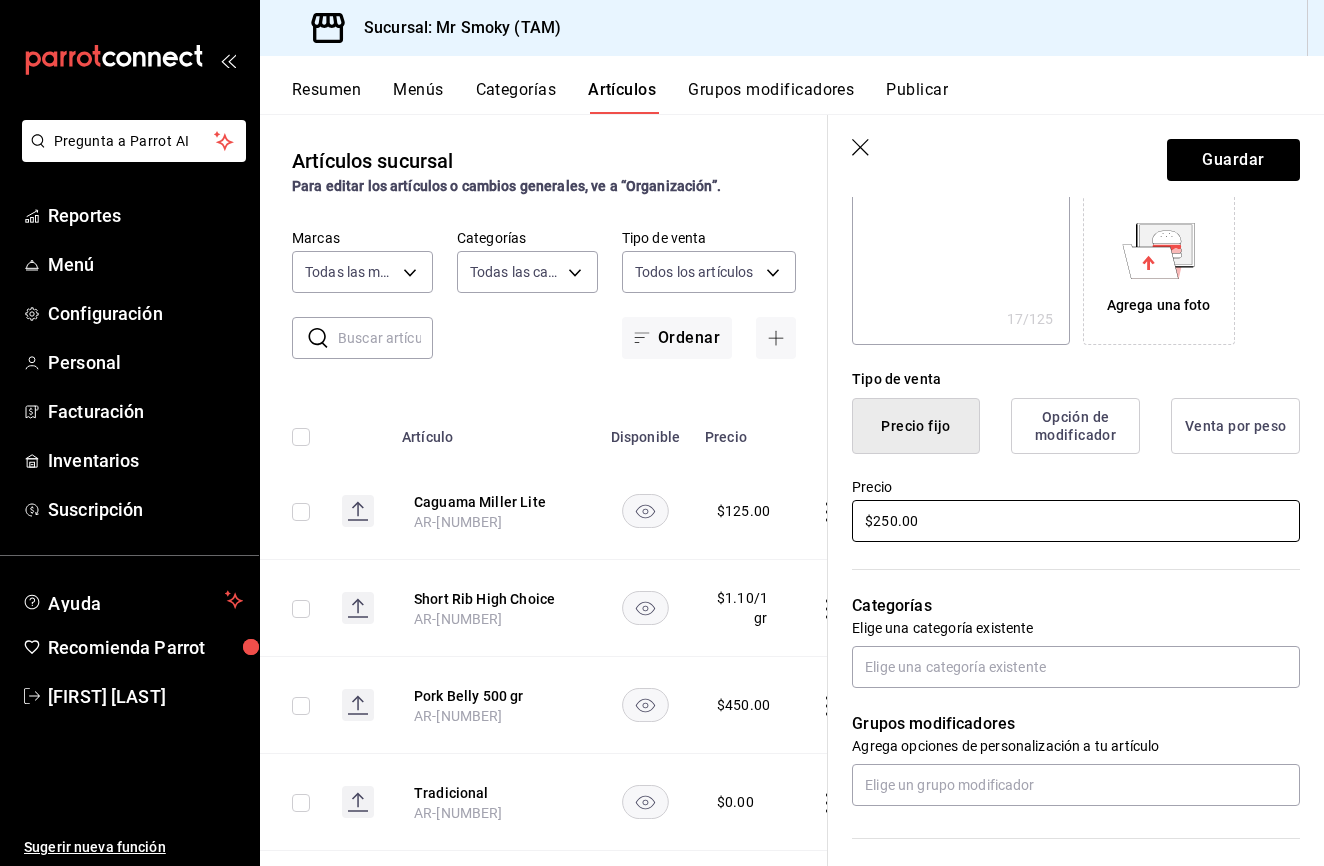 scroll, scrollTop: 326, scrollLeft: 0, axis: vertical 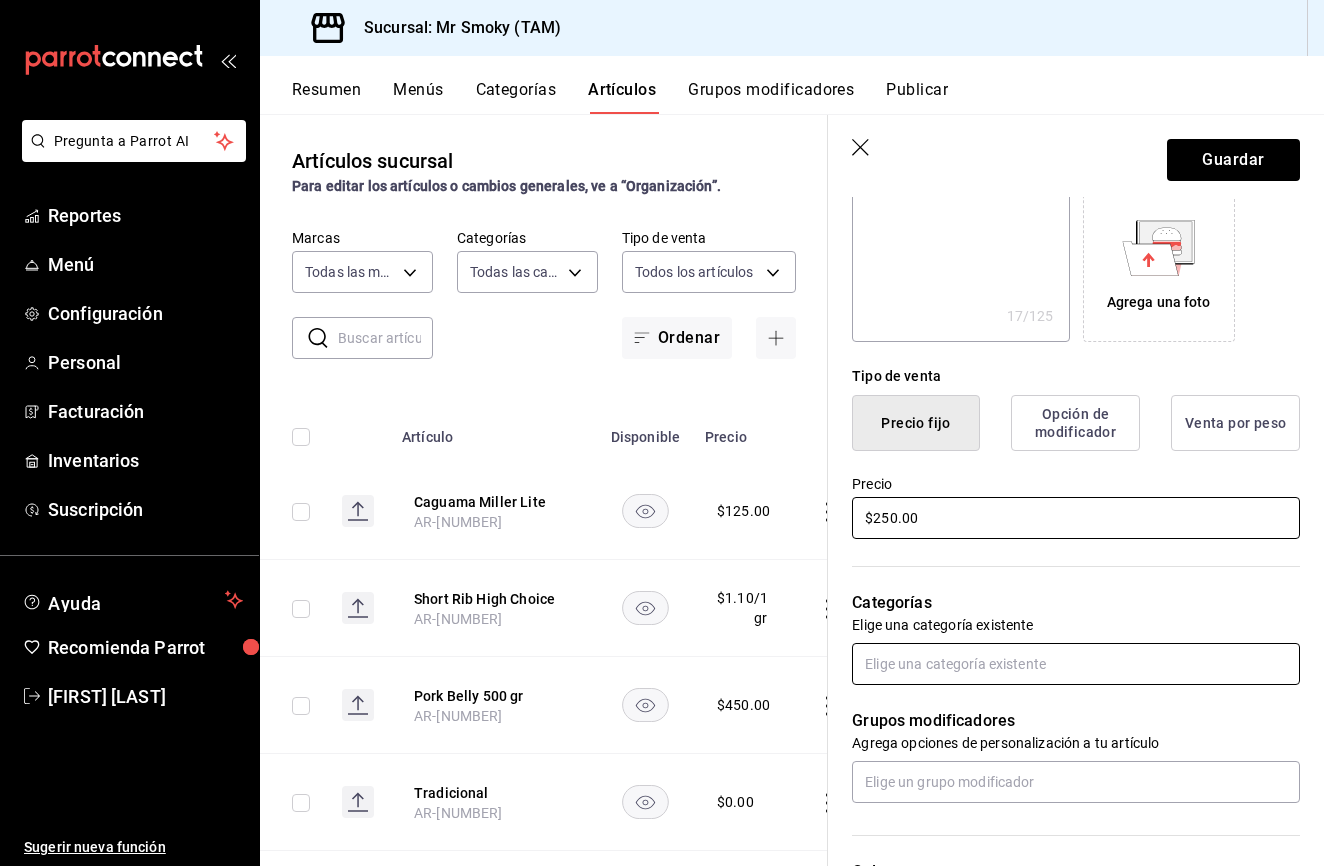type on "$250.00" 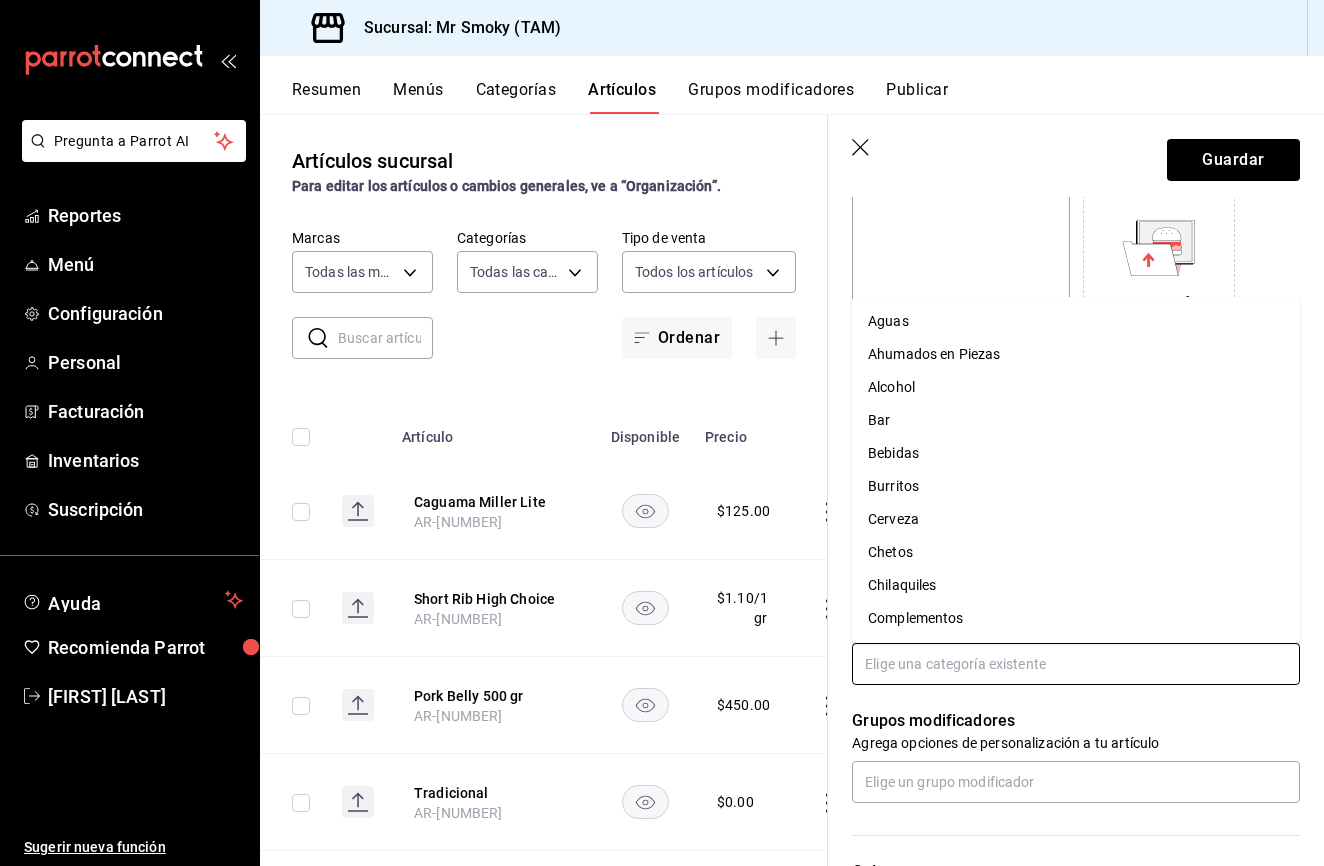 click at bounding box center [1076, 664] 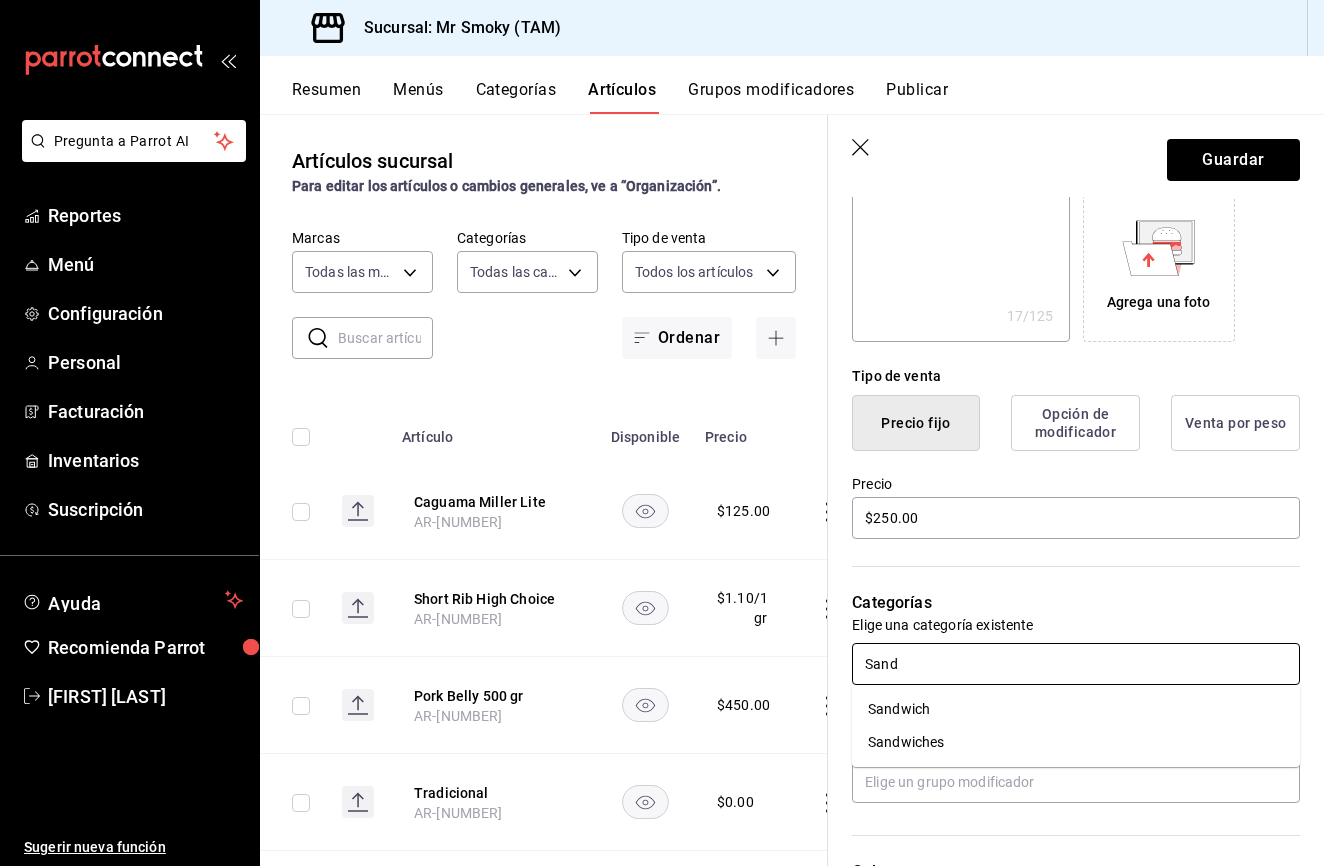 type on "Sandw" 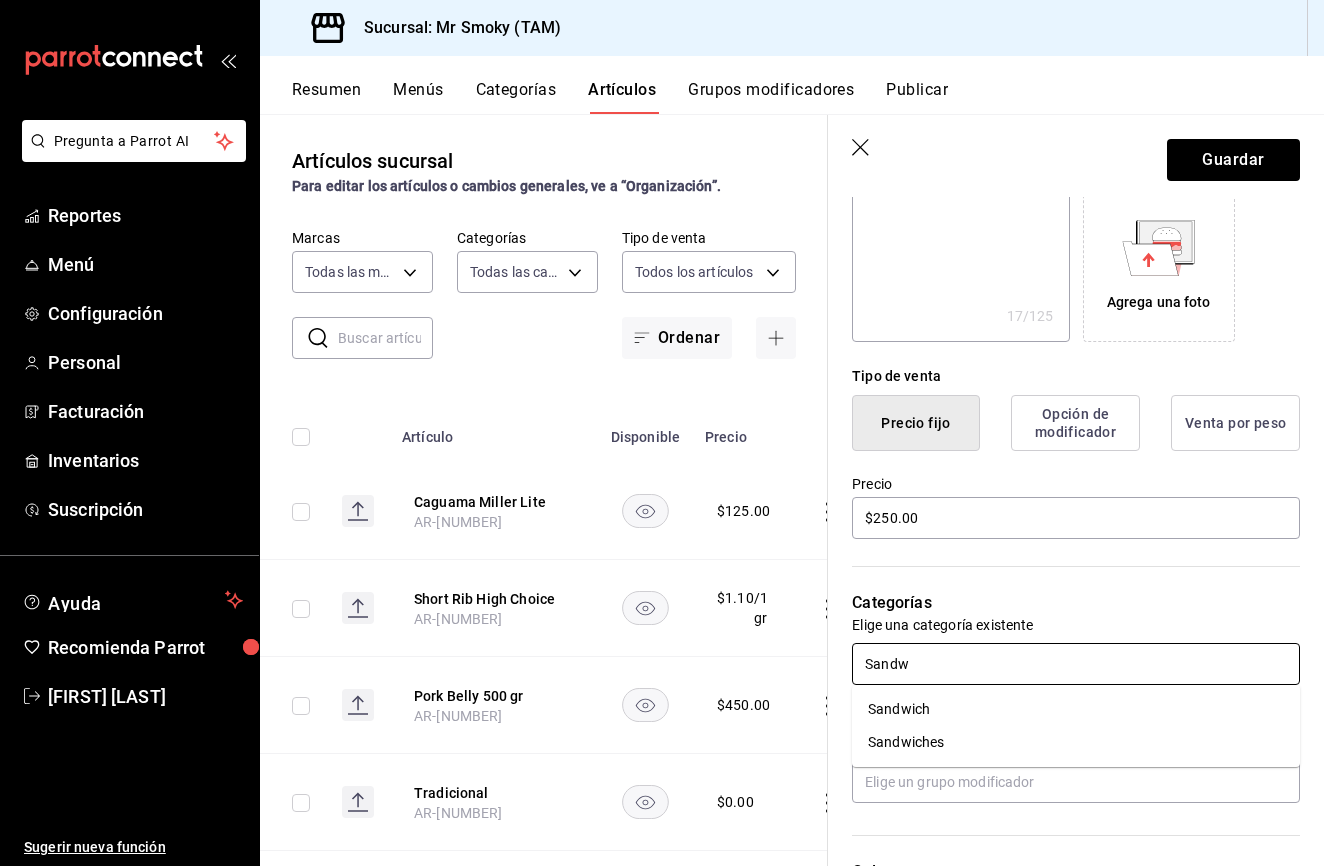 click on "Sandwich" at bounding box center (1076, 709) 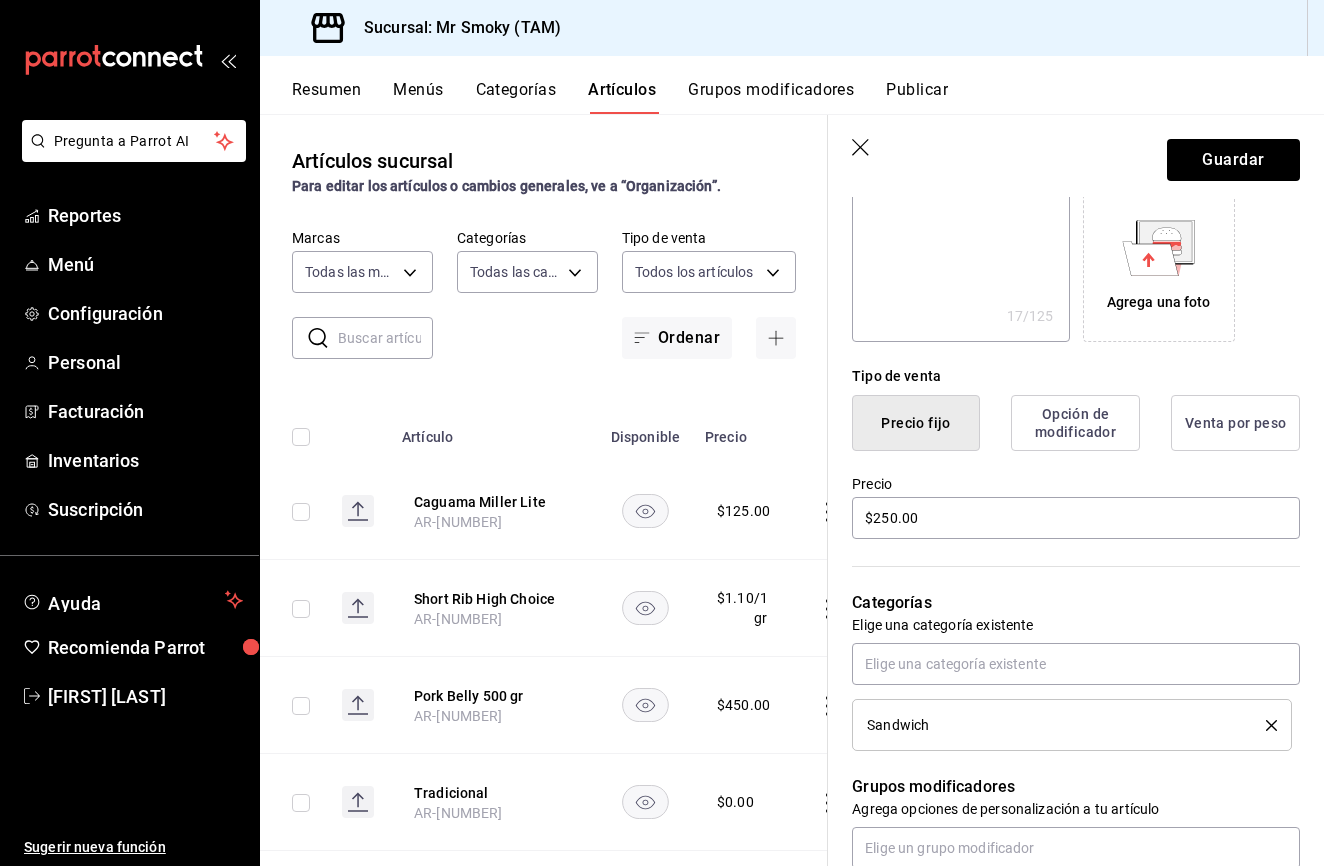 click 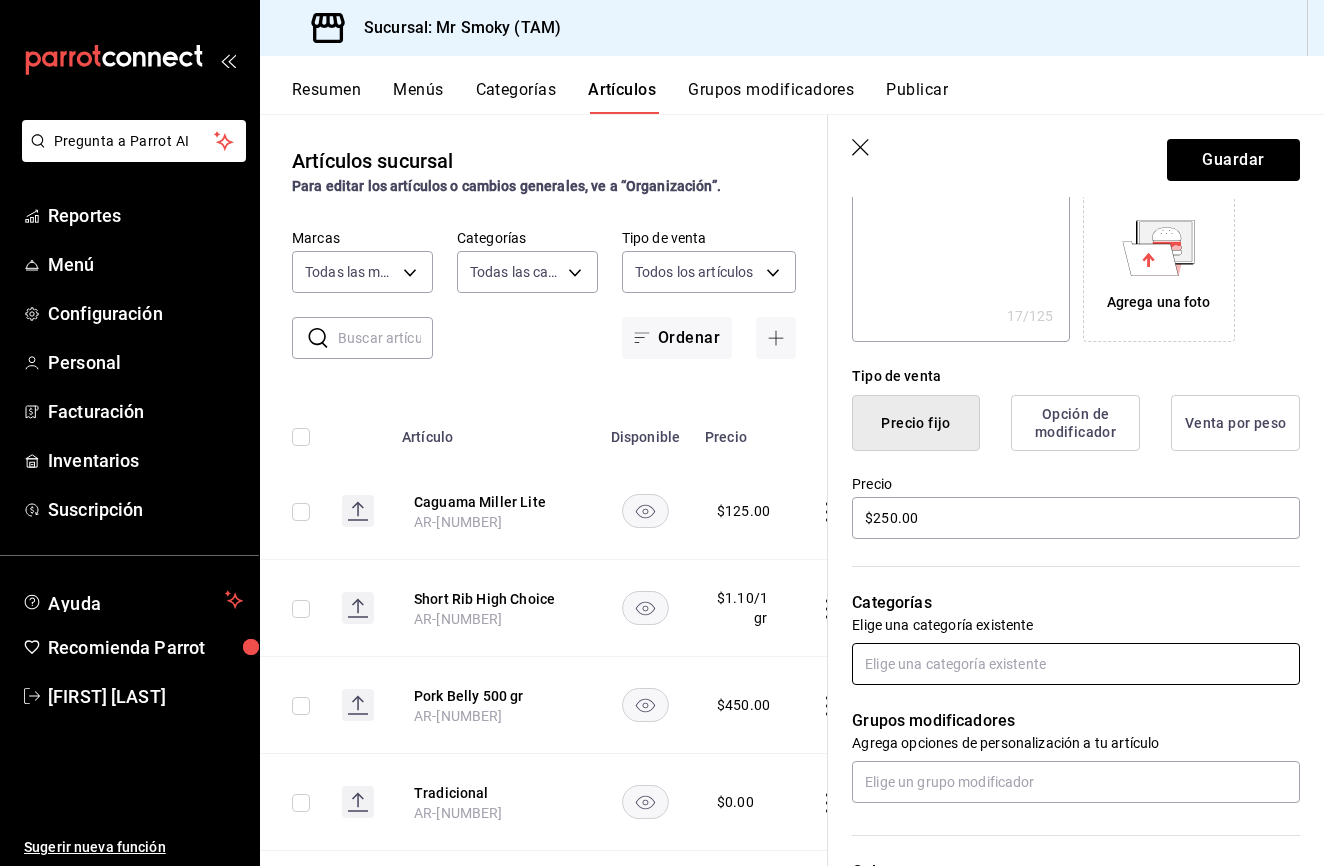 click at bounding box center (1076, 664) 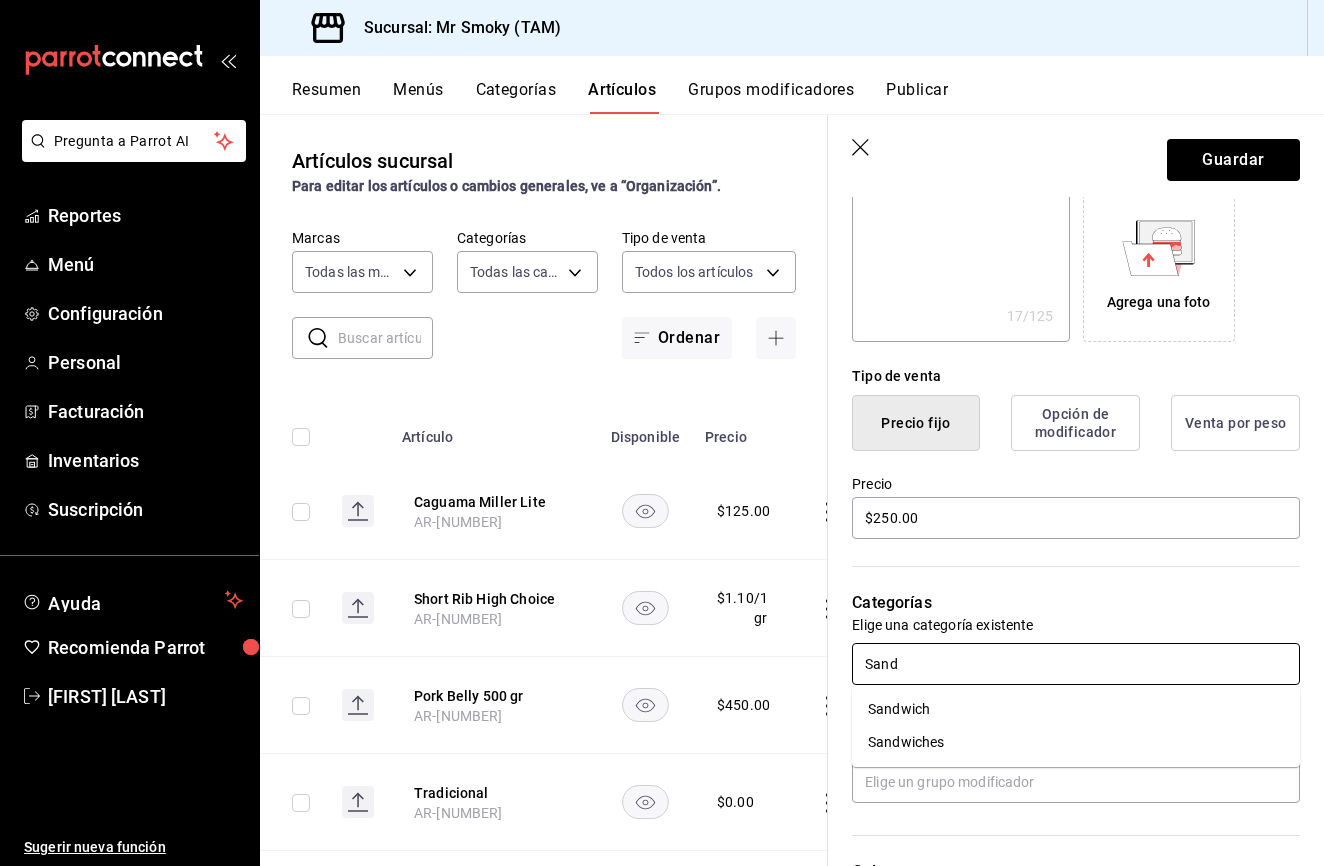 type on "Sandw" 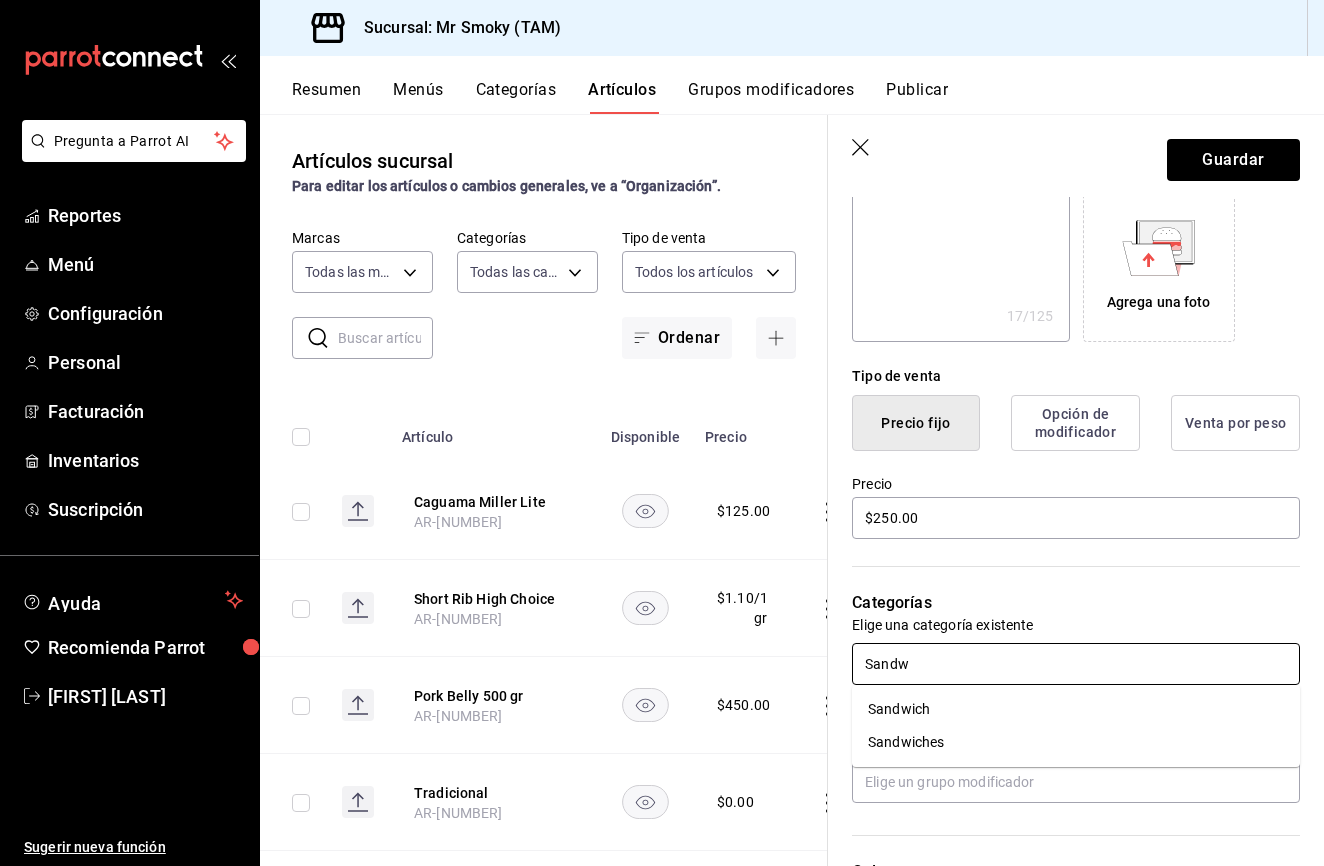 click on "Sandwiches" at bounding box center (1076, 742) 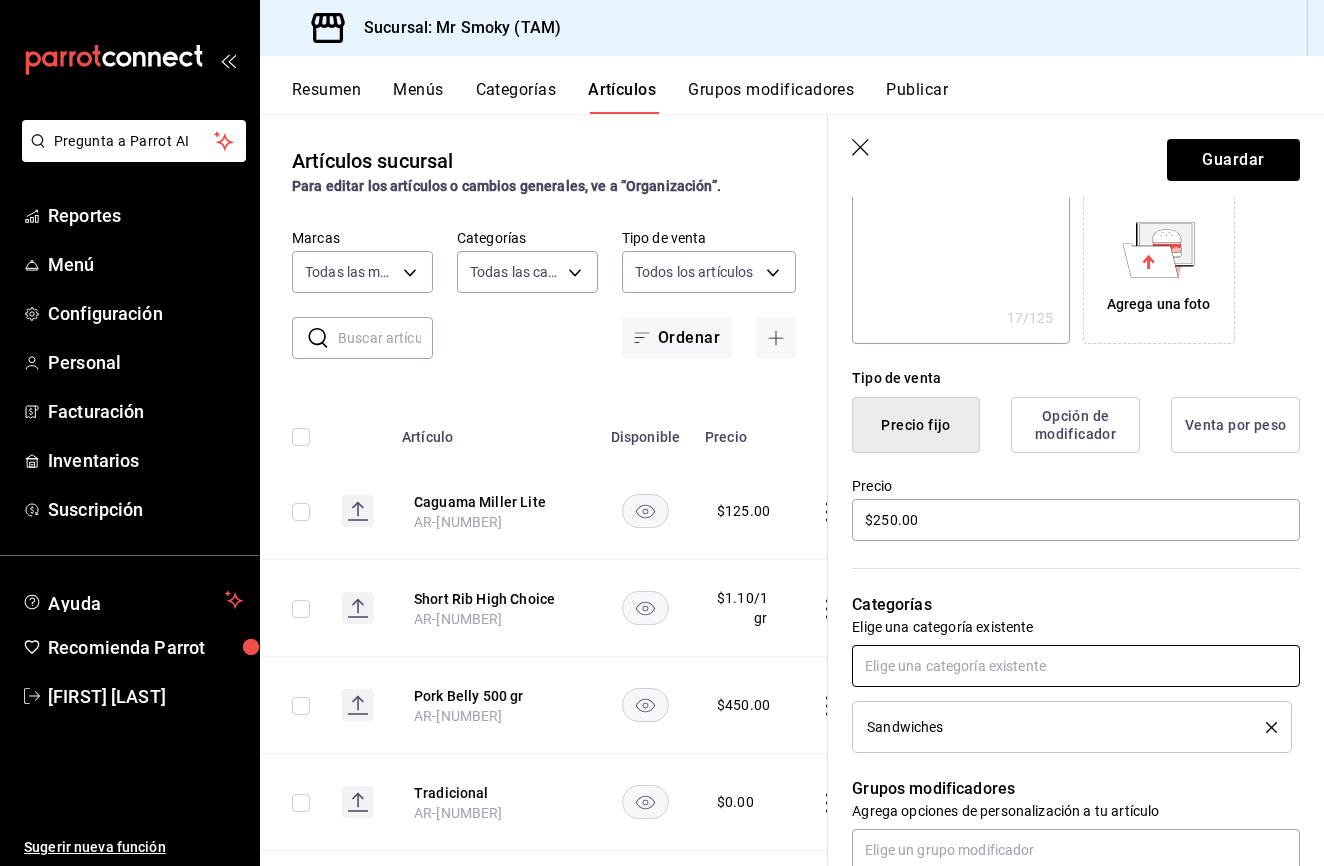 scroll, scrollTop: 139, scrollLeft: 0, axis: vertical 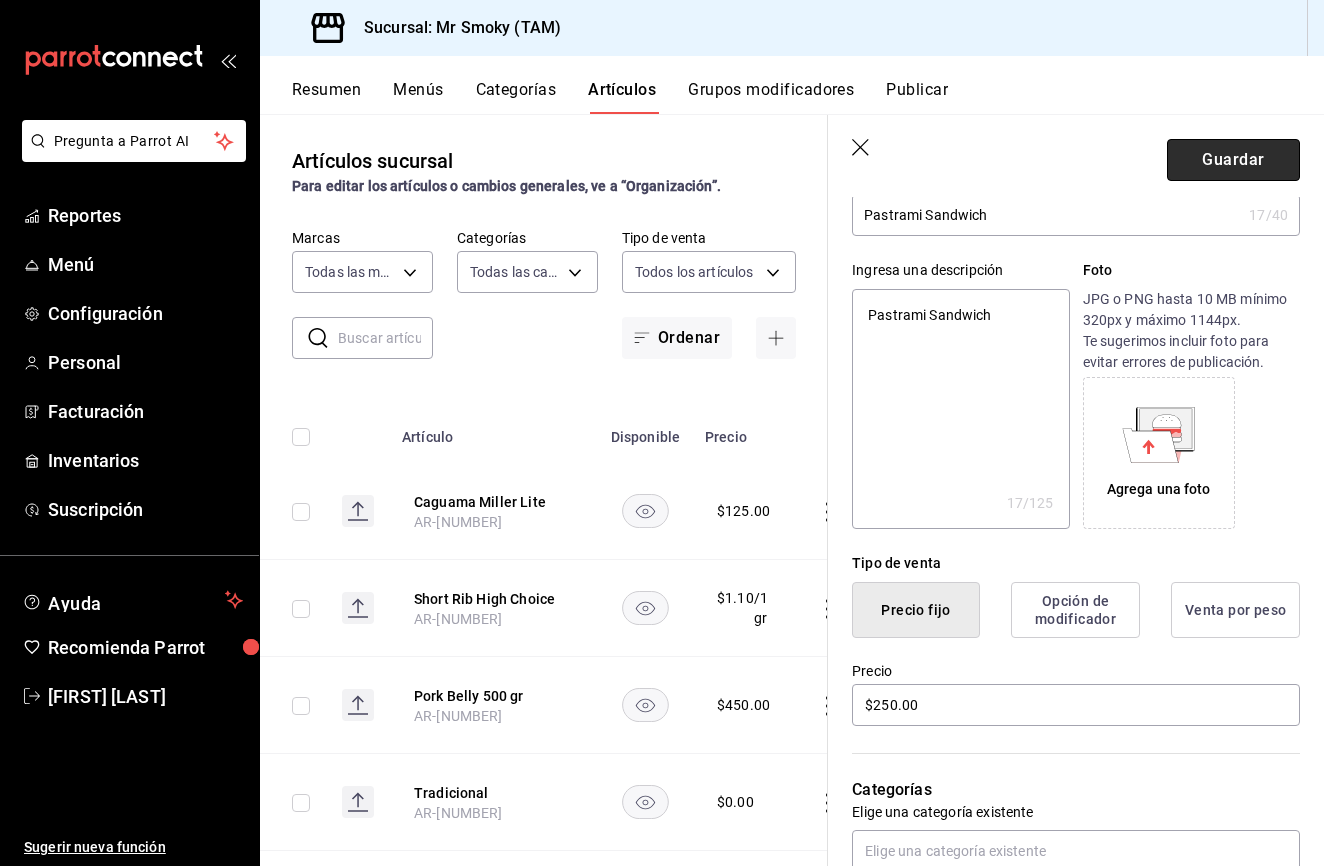 click on "Guardar" at bounding box center [1233, 160] 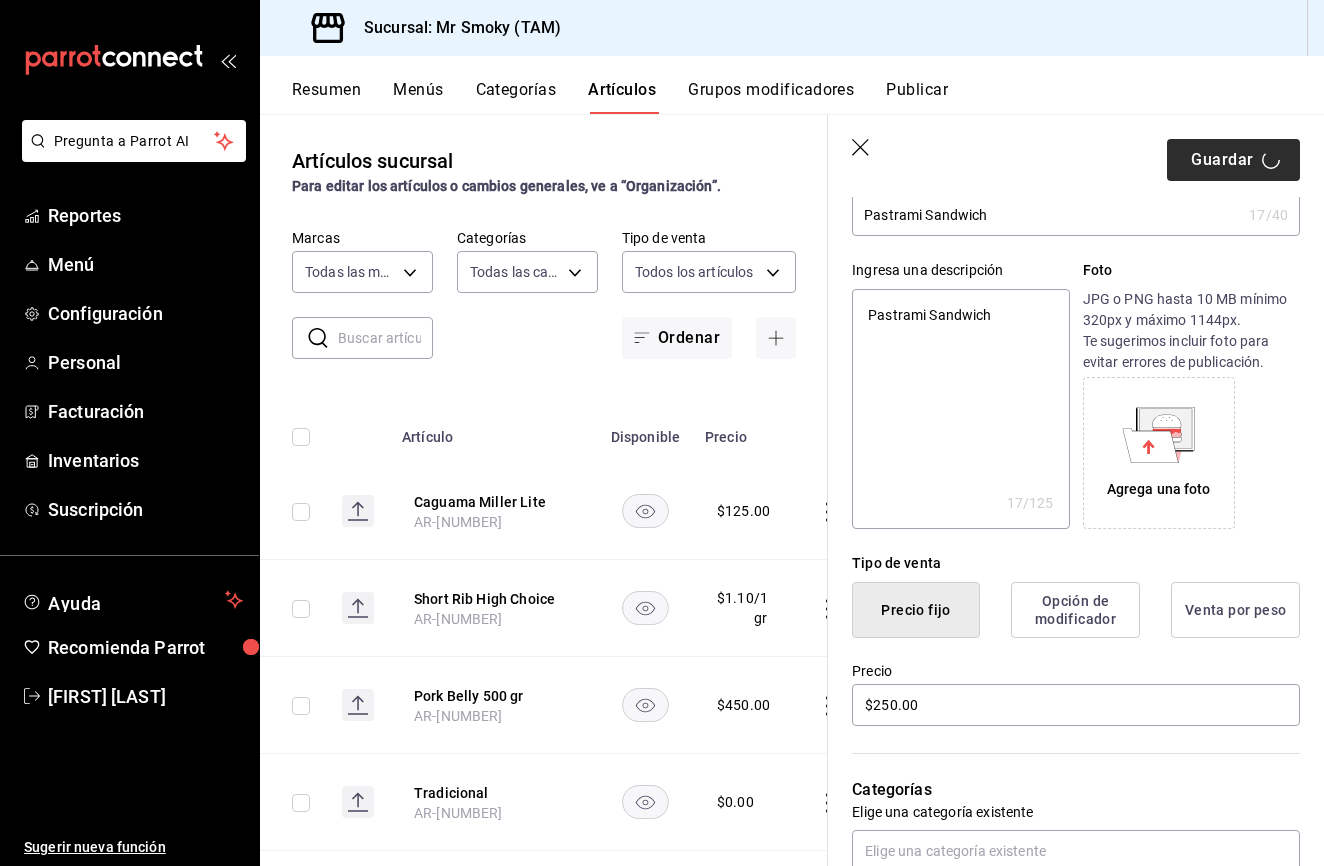 type on "x" 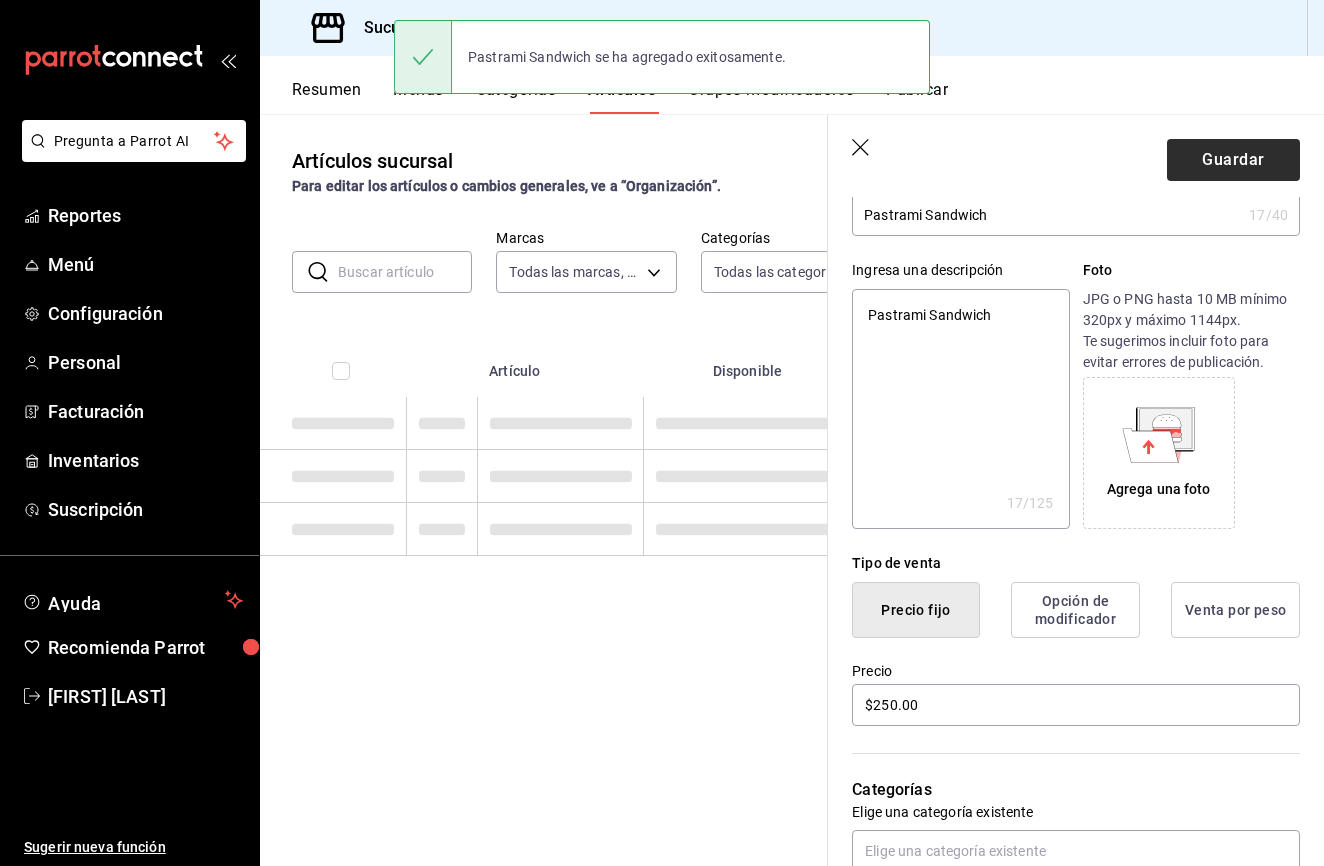 scroll, scrollTop: 0, scrollLeft: 0, axis: both 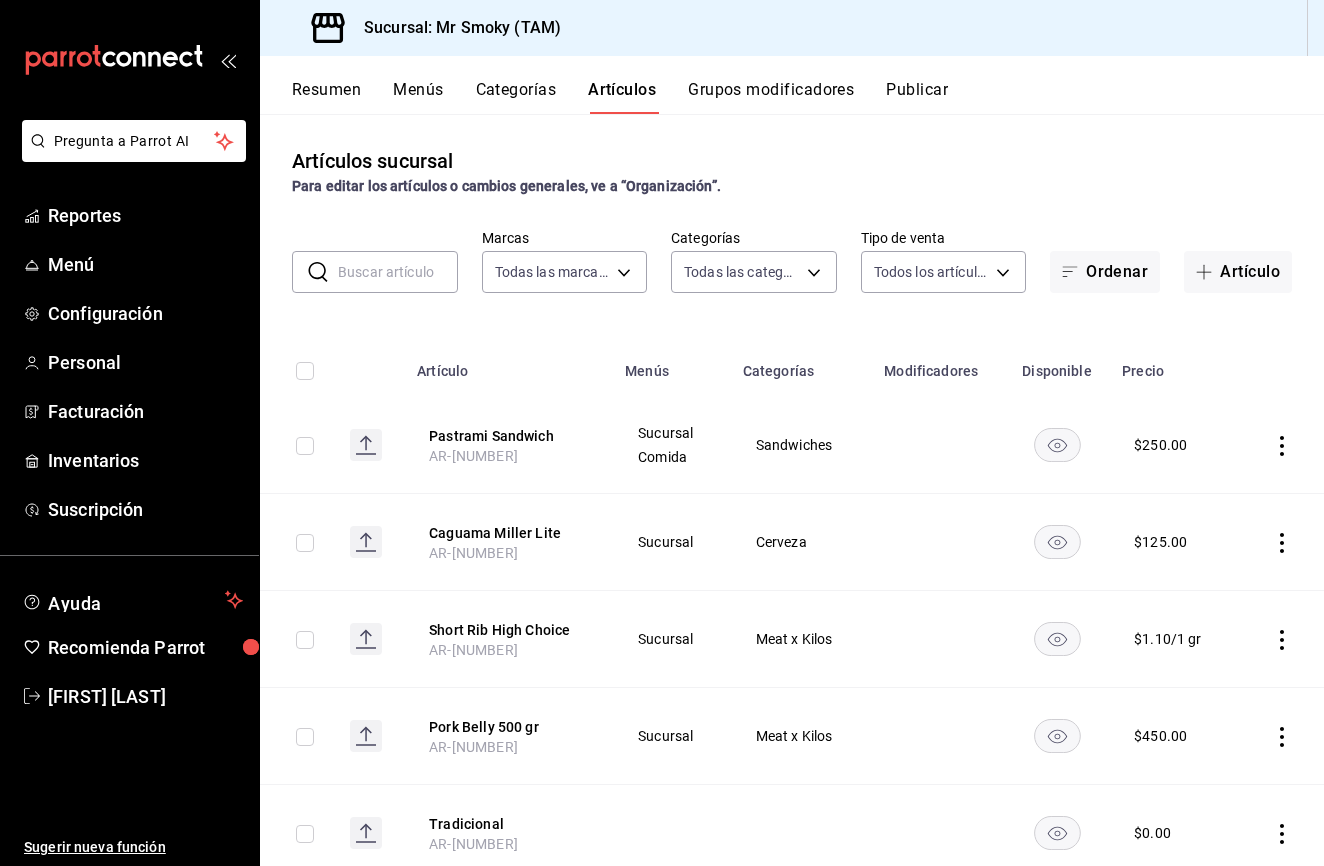 click on "Publicar" at bounding box center [917, 97] 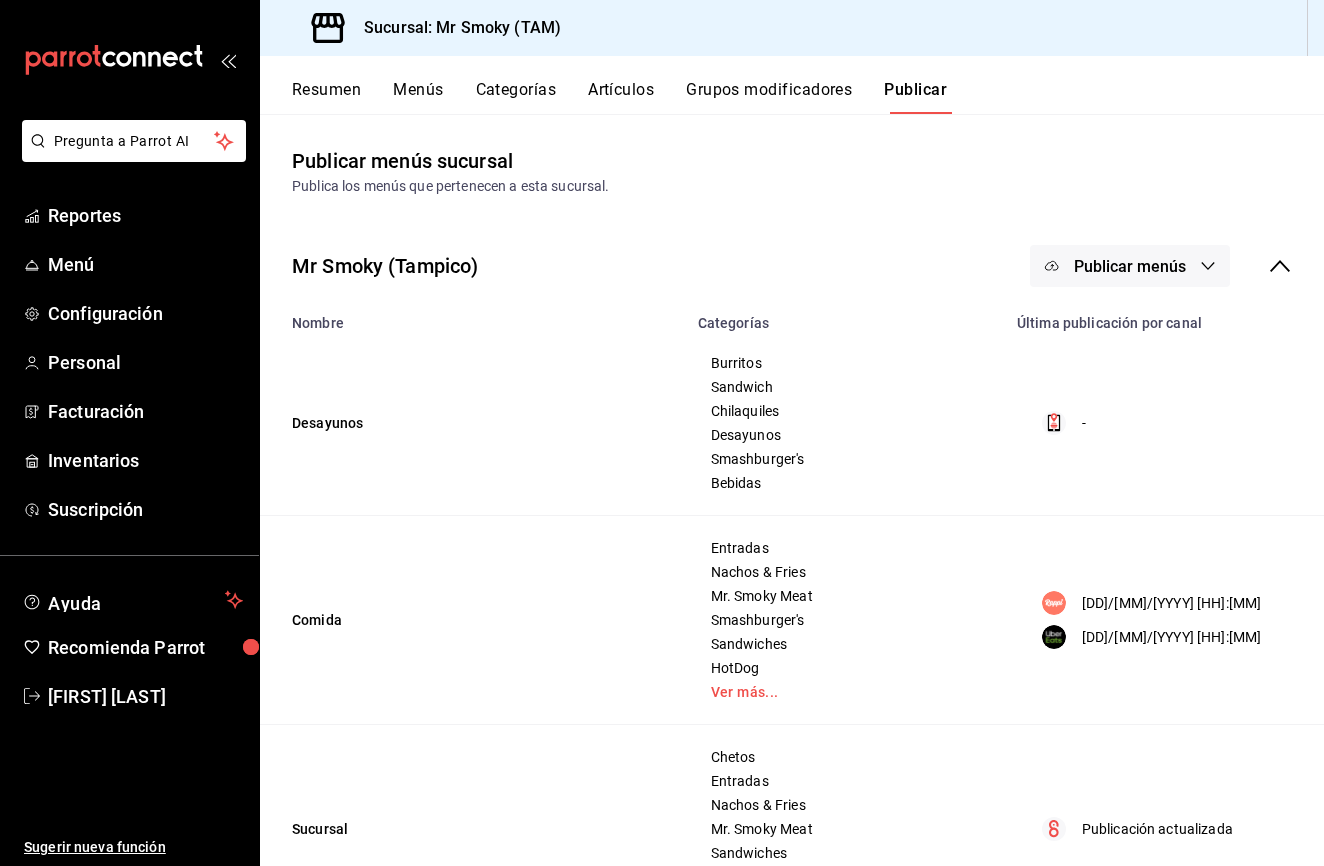 click 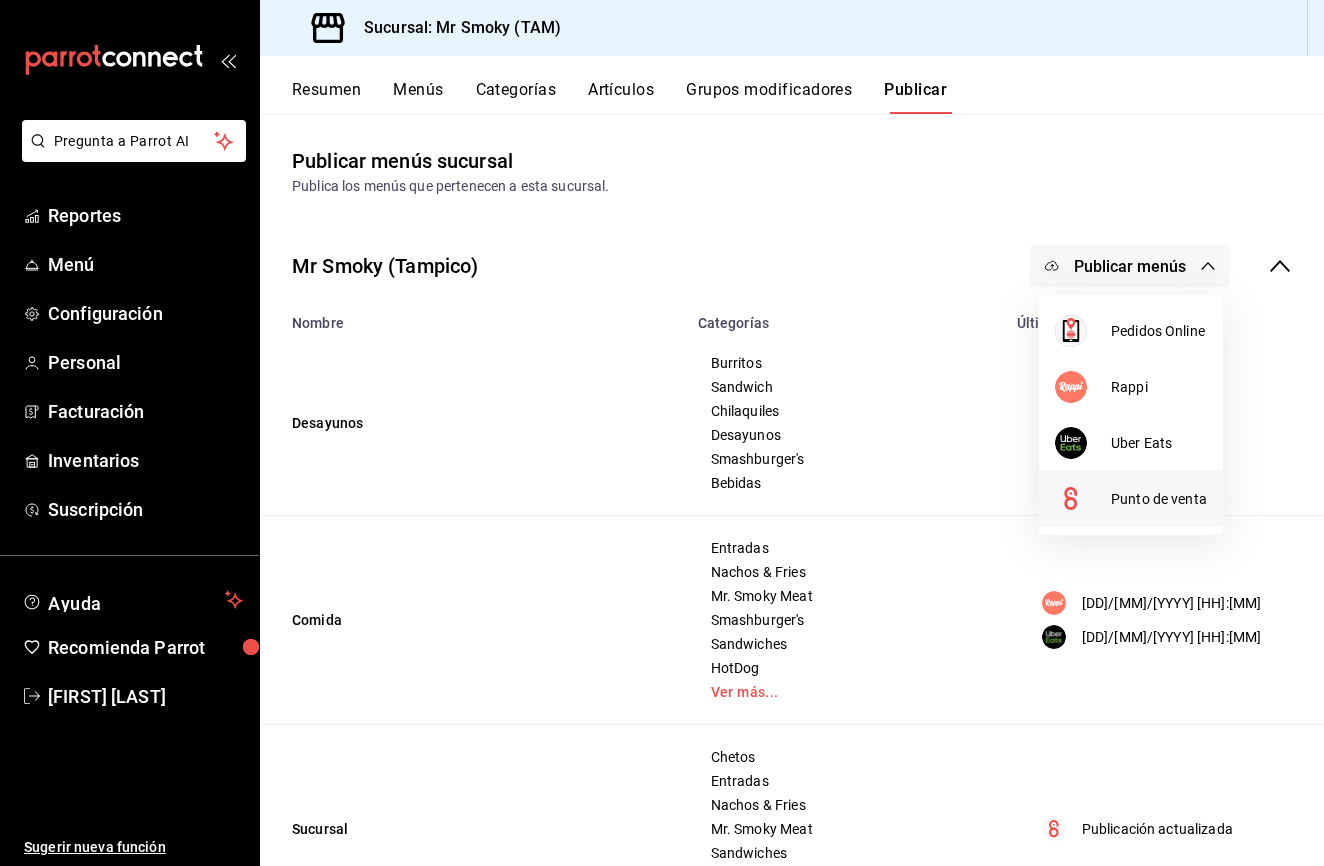 click on "Punto de venta" at bounding box center [1159, 499] 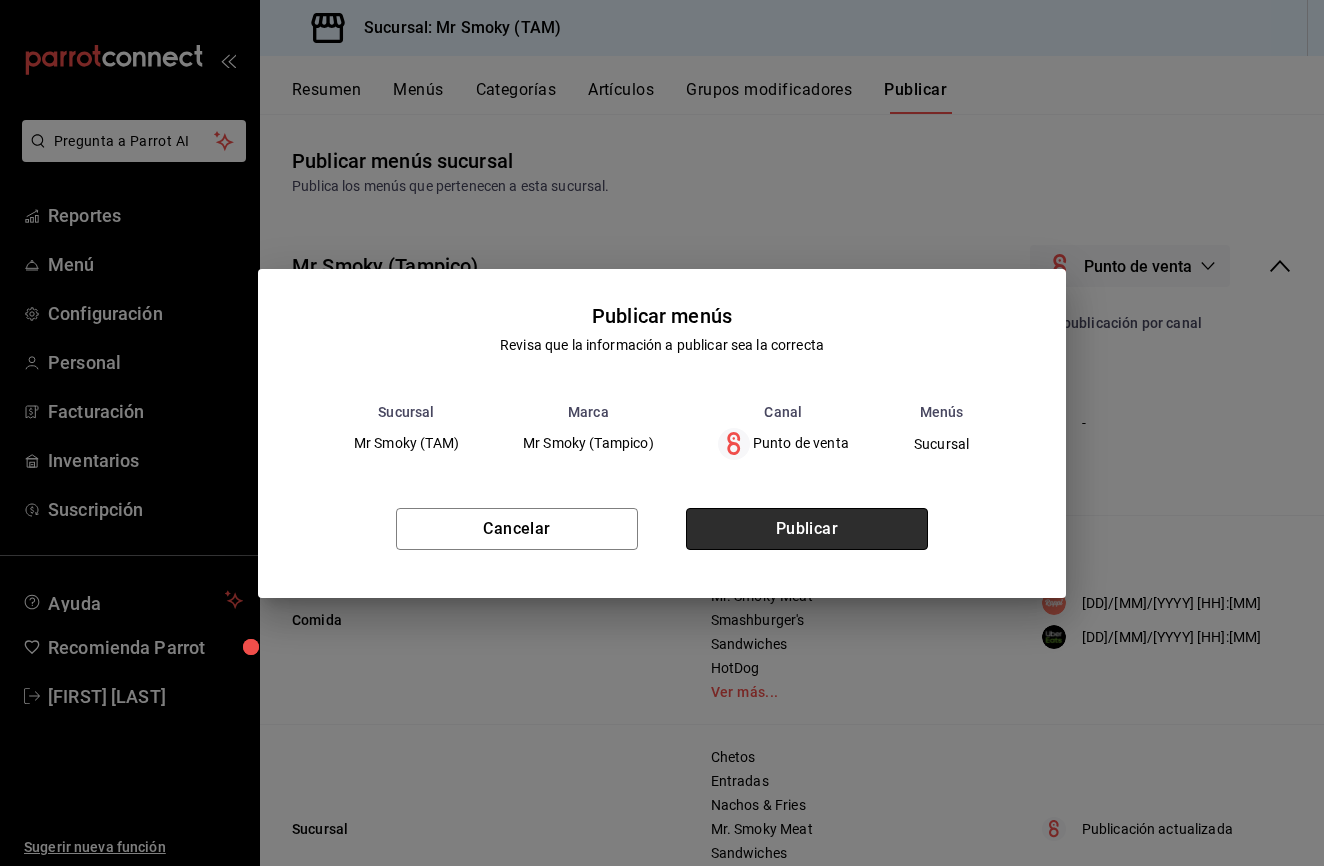 click on "Publicar" at bounding box center [807, 529] 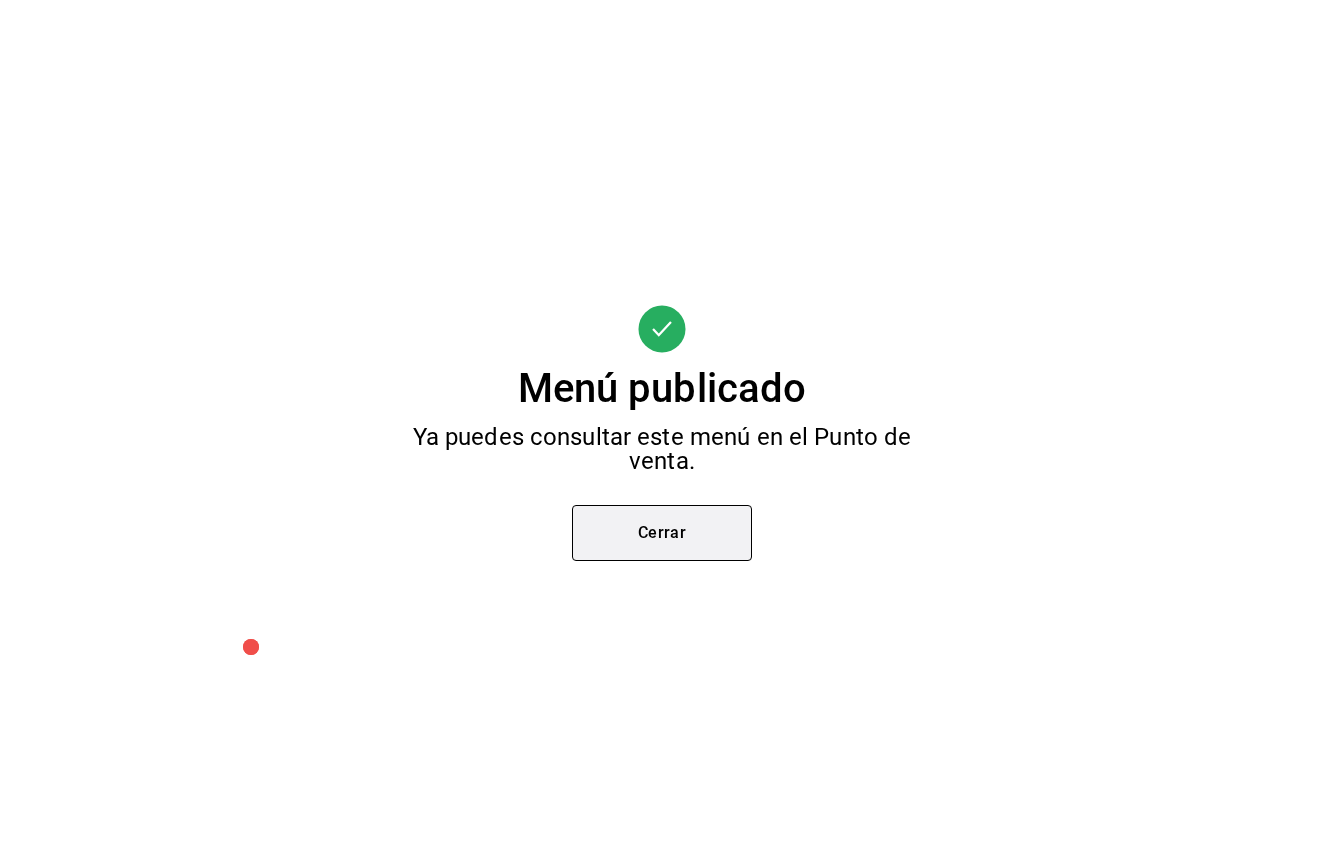 click on "Cerrar" at bounding box center [662, 533] 